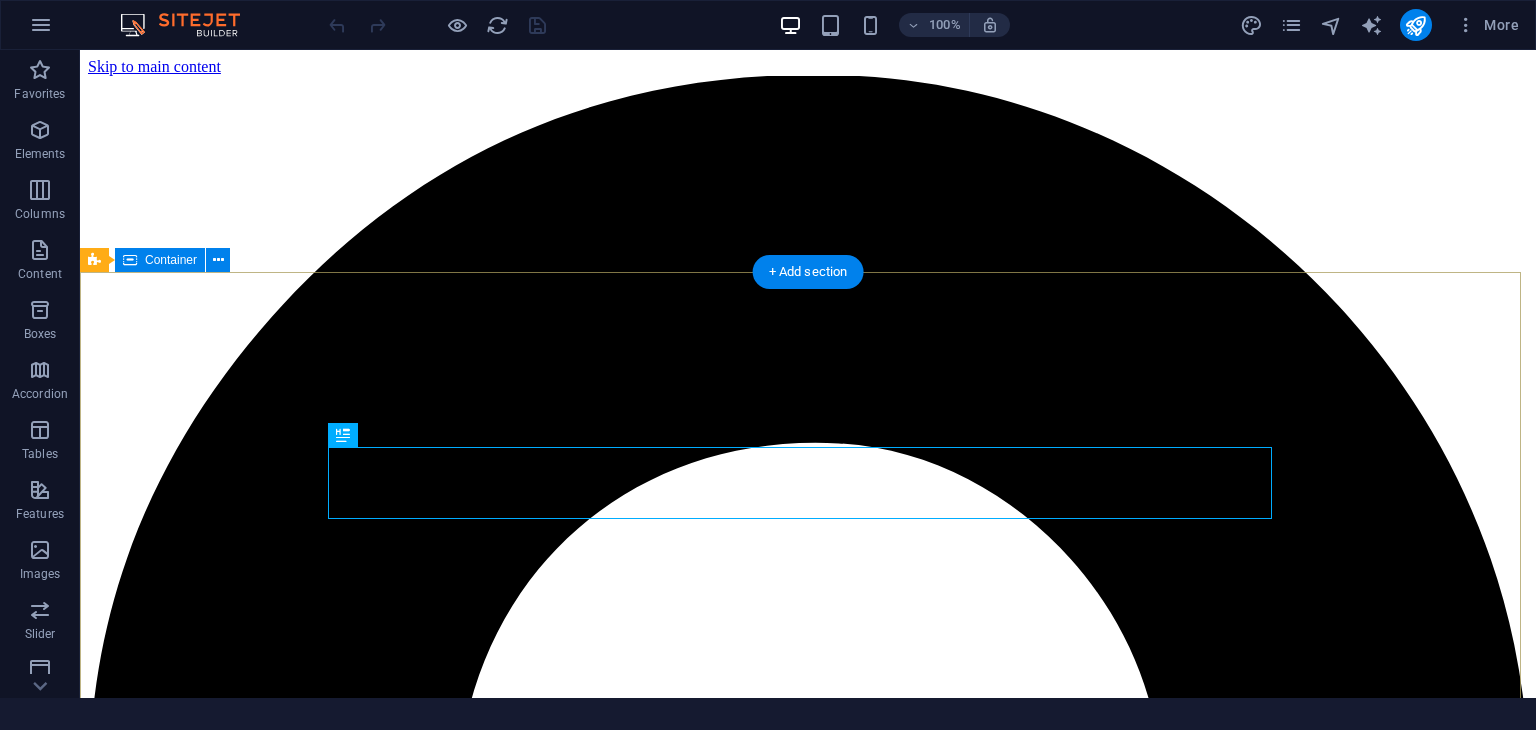 scroll, scrollTop: 0, scrollLeft: 0, axis: both 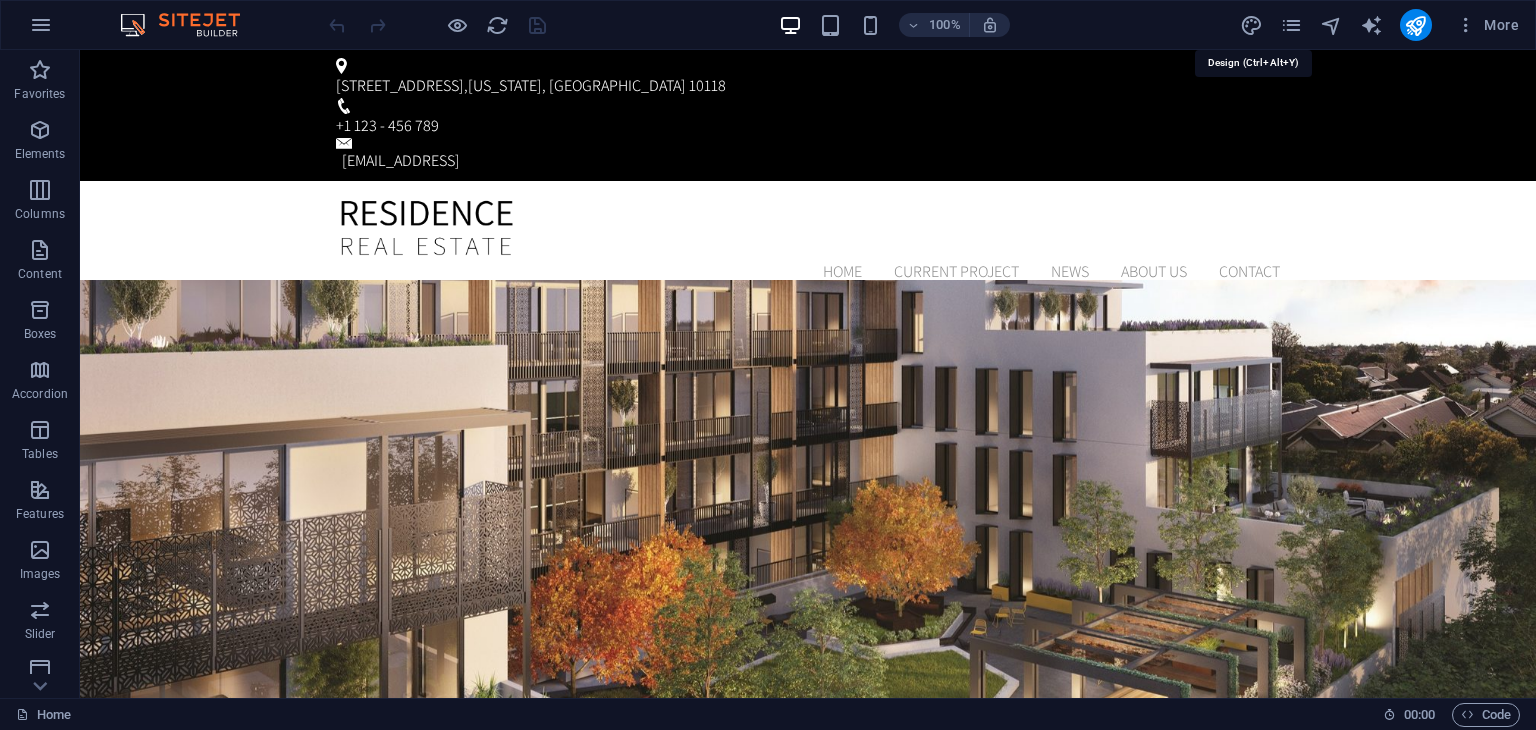 drag, startPoint x: 1249, startPoint y: 25, endPoint x: 1234, endPoint y: 25, distance: 15 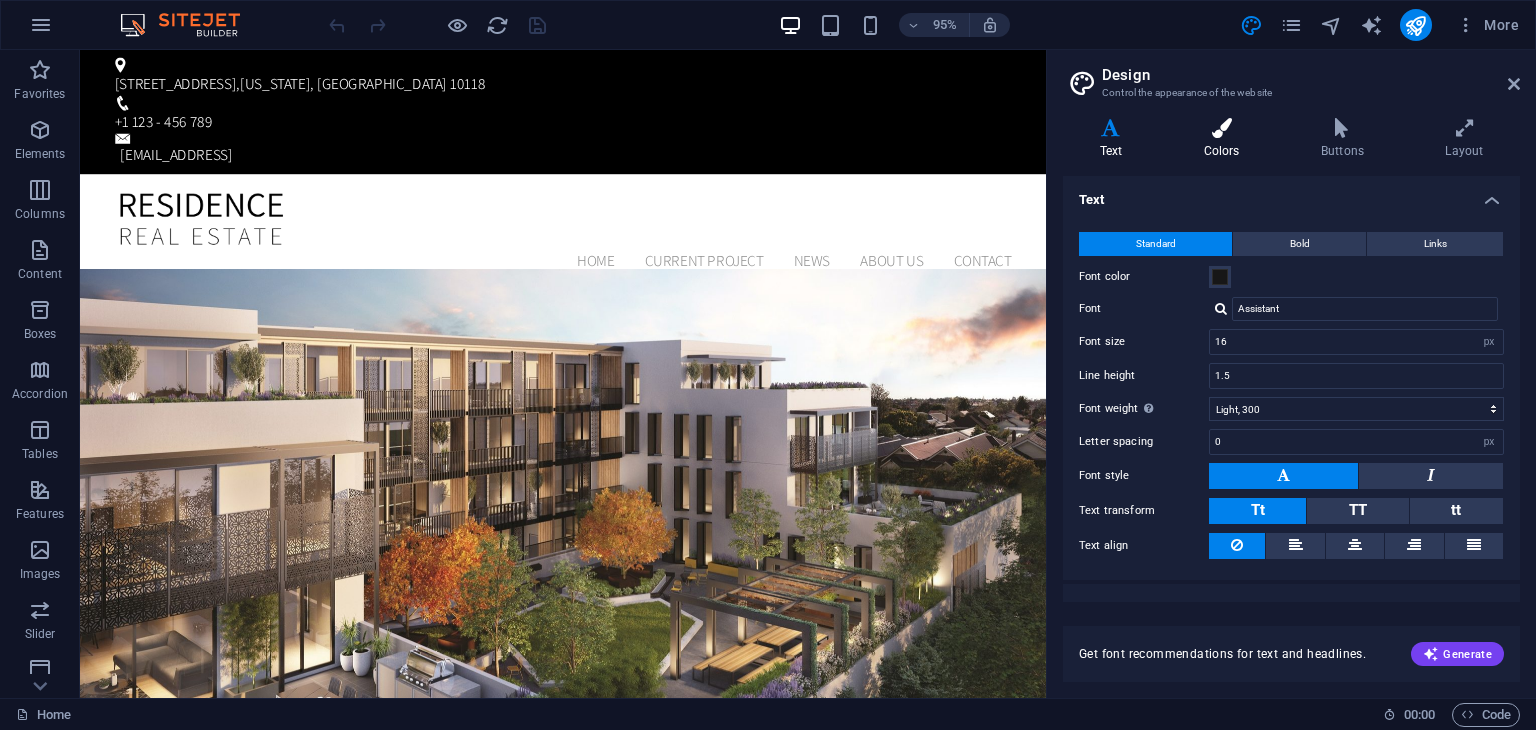 click at bounding box center (1221, 128) 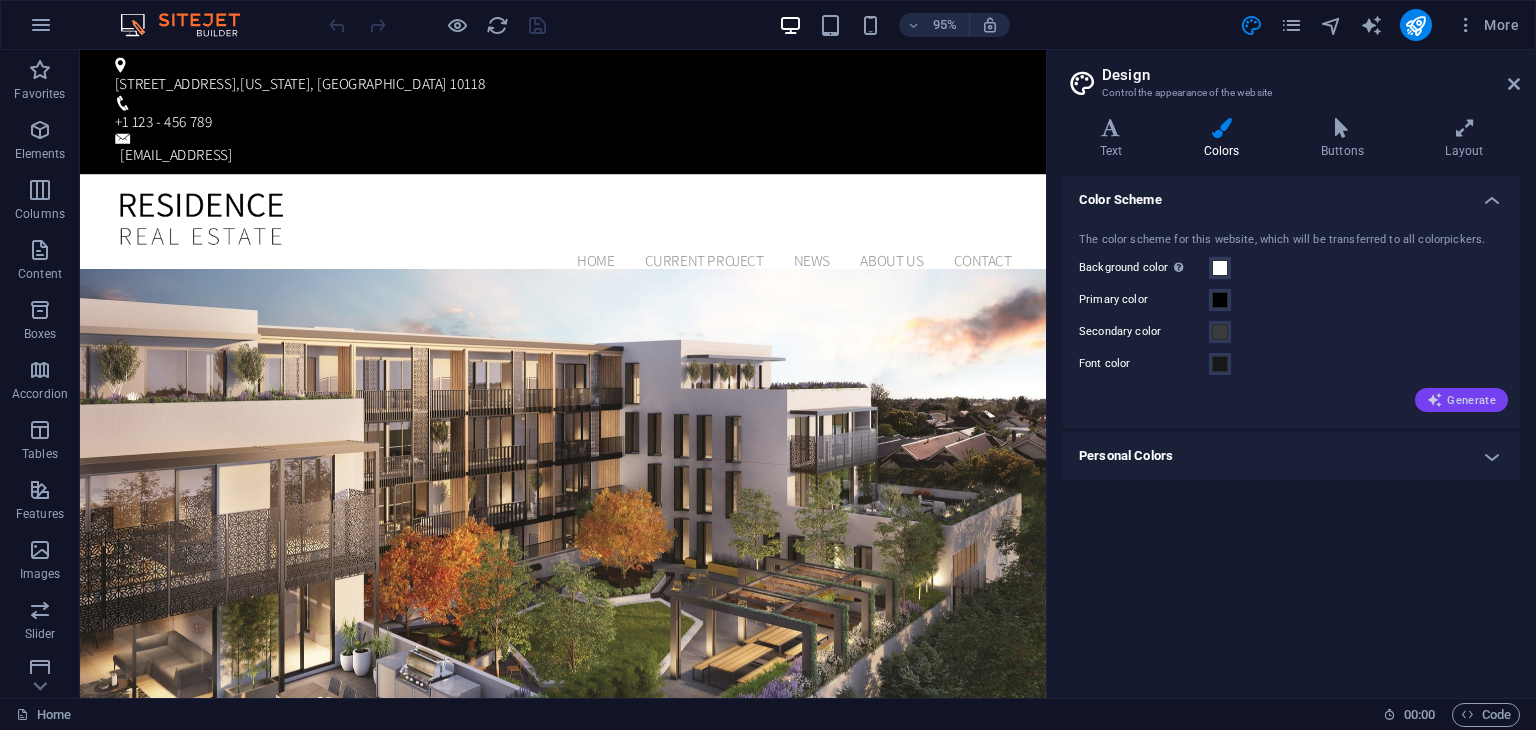 click on "Generate" at bounding box center [1461, 400] 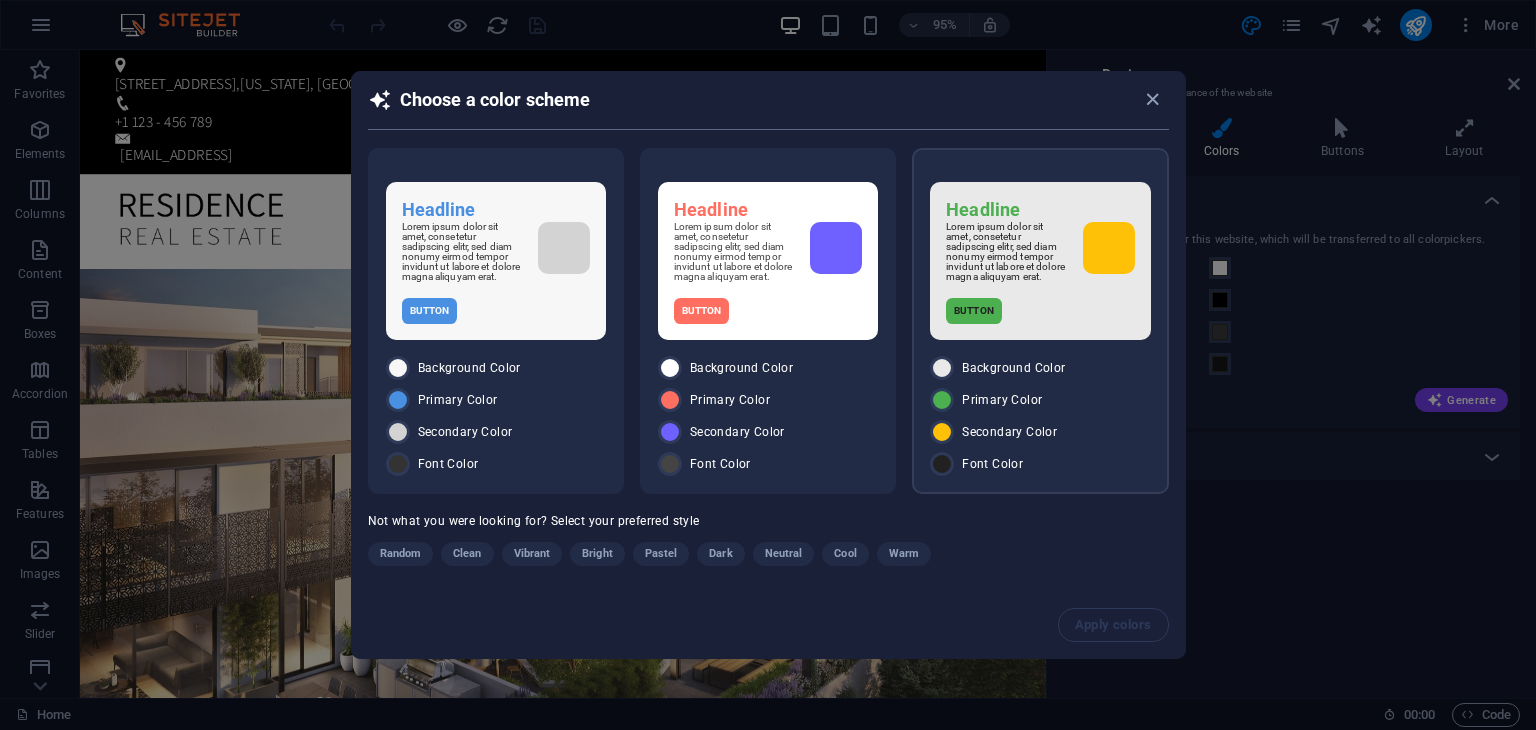 click on "Lorem ipsum dolor sit amet, consetetur sadipscing elitr, sed diam nonumy eirmod tempor invidunt ut labore et dolore magna aliquyam erat." at bounding box center (1006, 252) 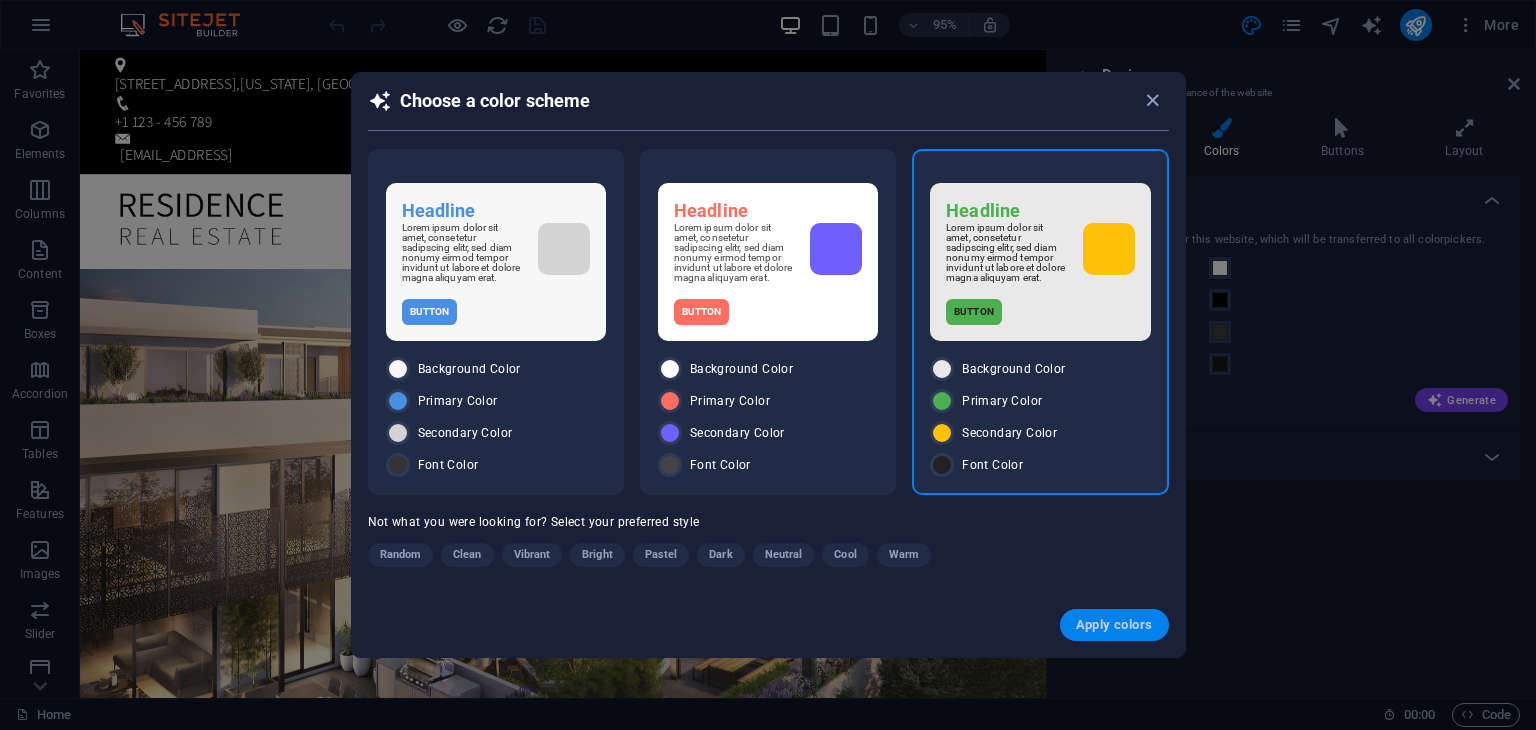 click on "Apply colors" at bounding box center [1114, 625] 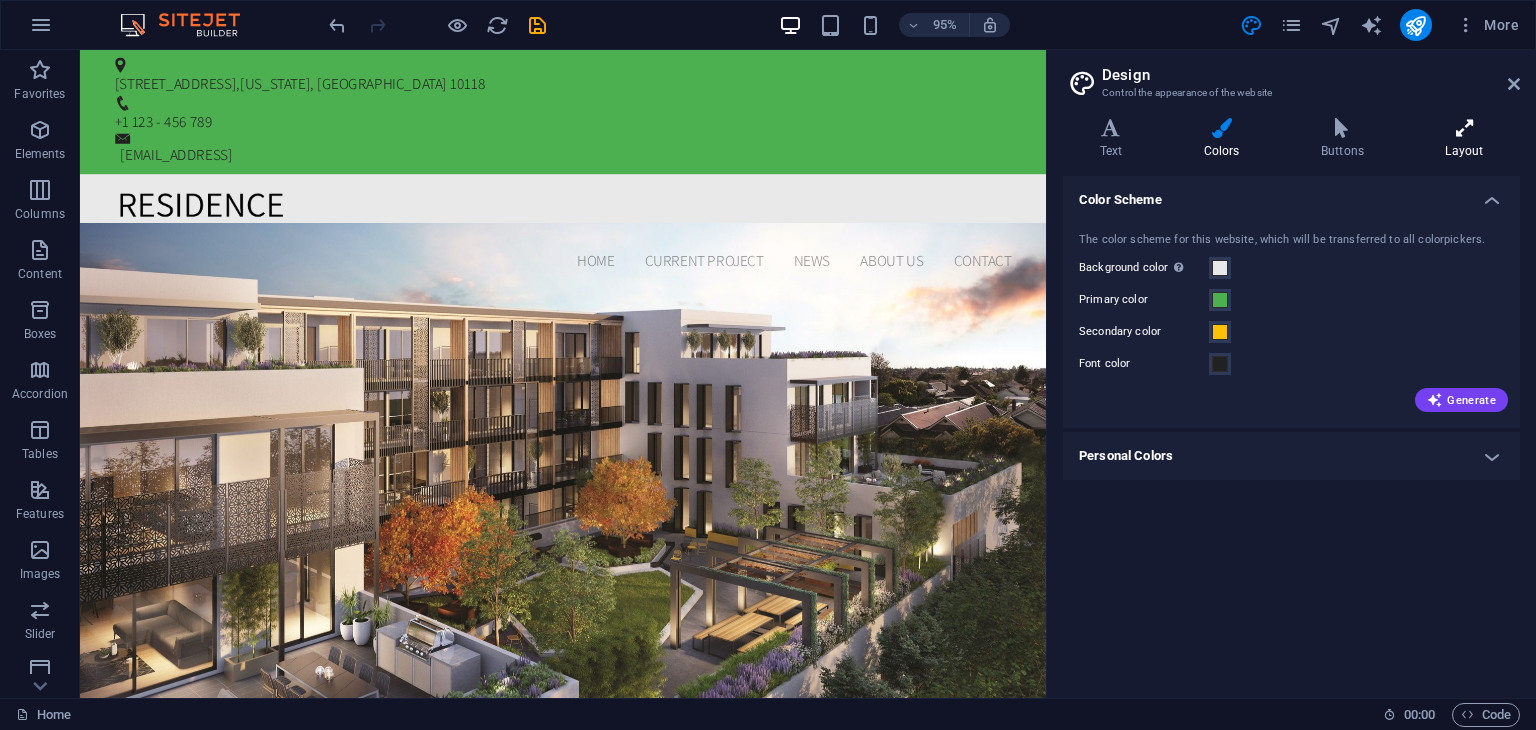 click on "Layout" at bounding box center (1464, 139) 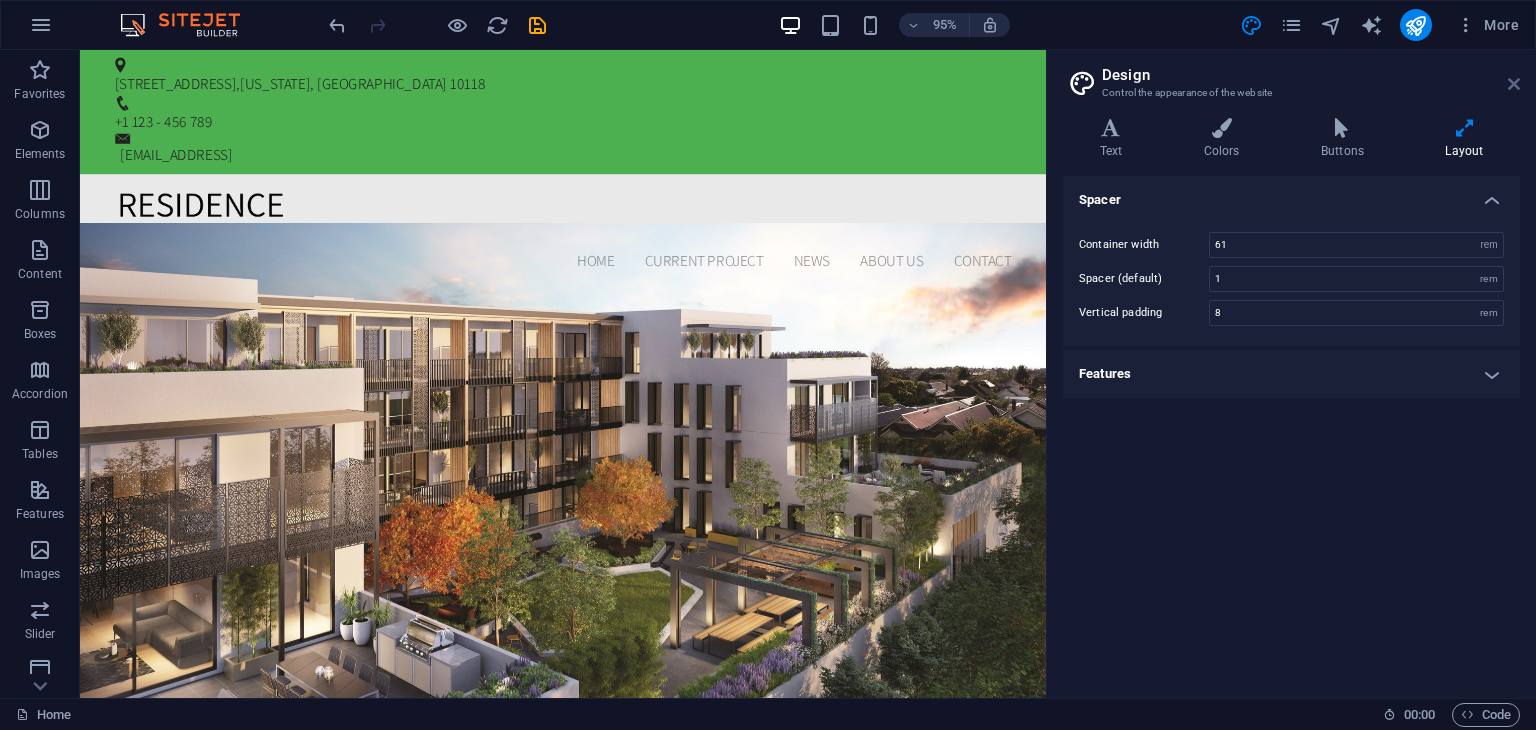 click at bounding box center [1514, 84] 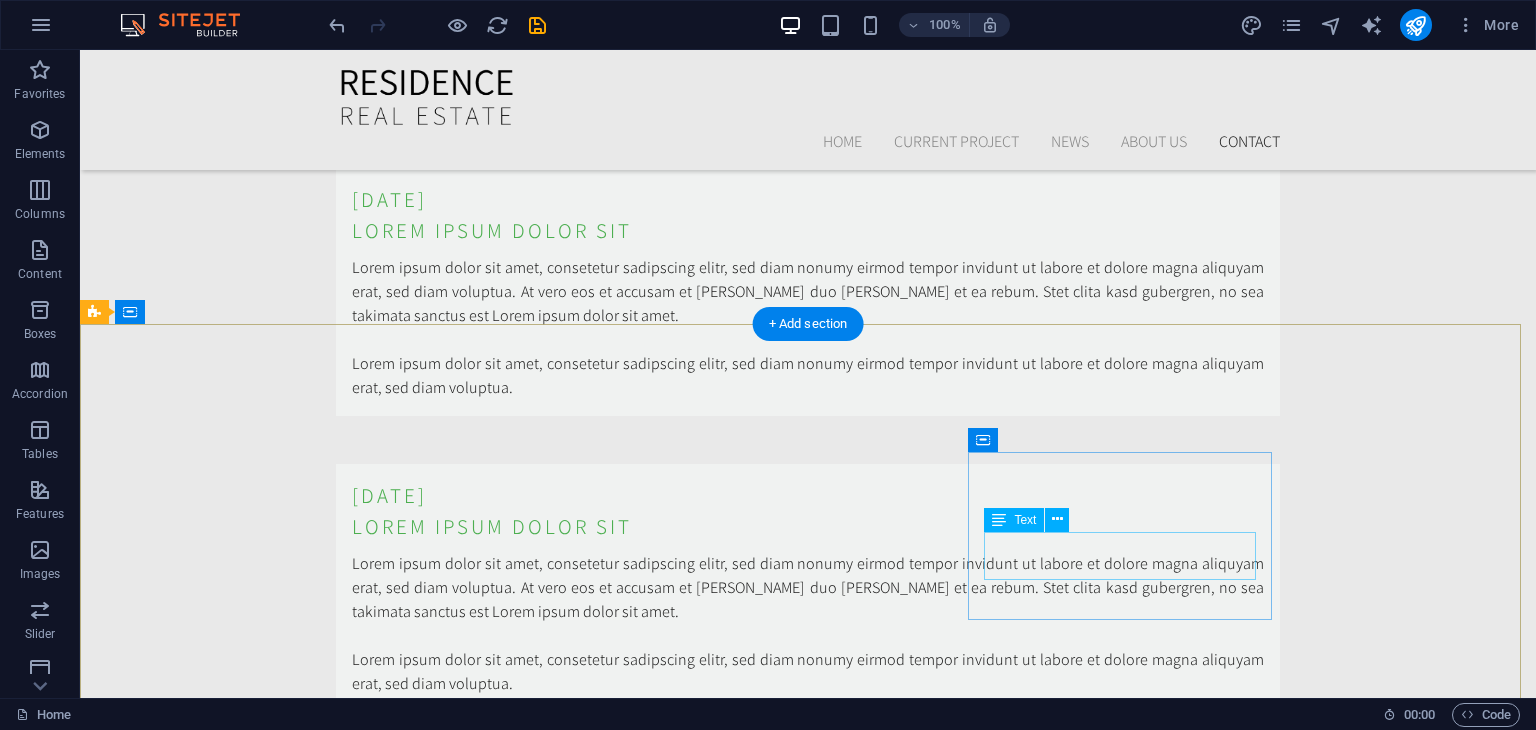 scroll, scrollTop: 5790, scrollLeft: 0, axis: vertical 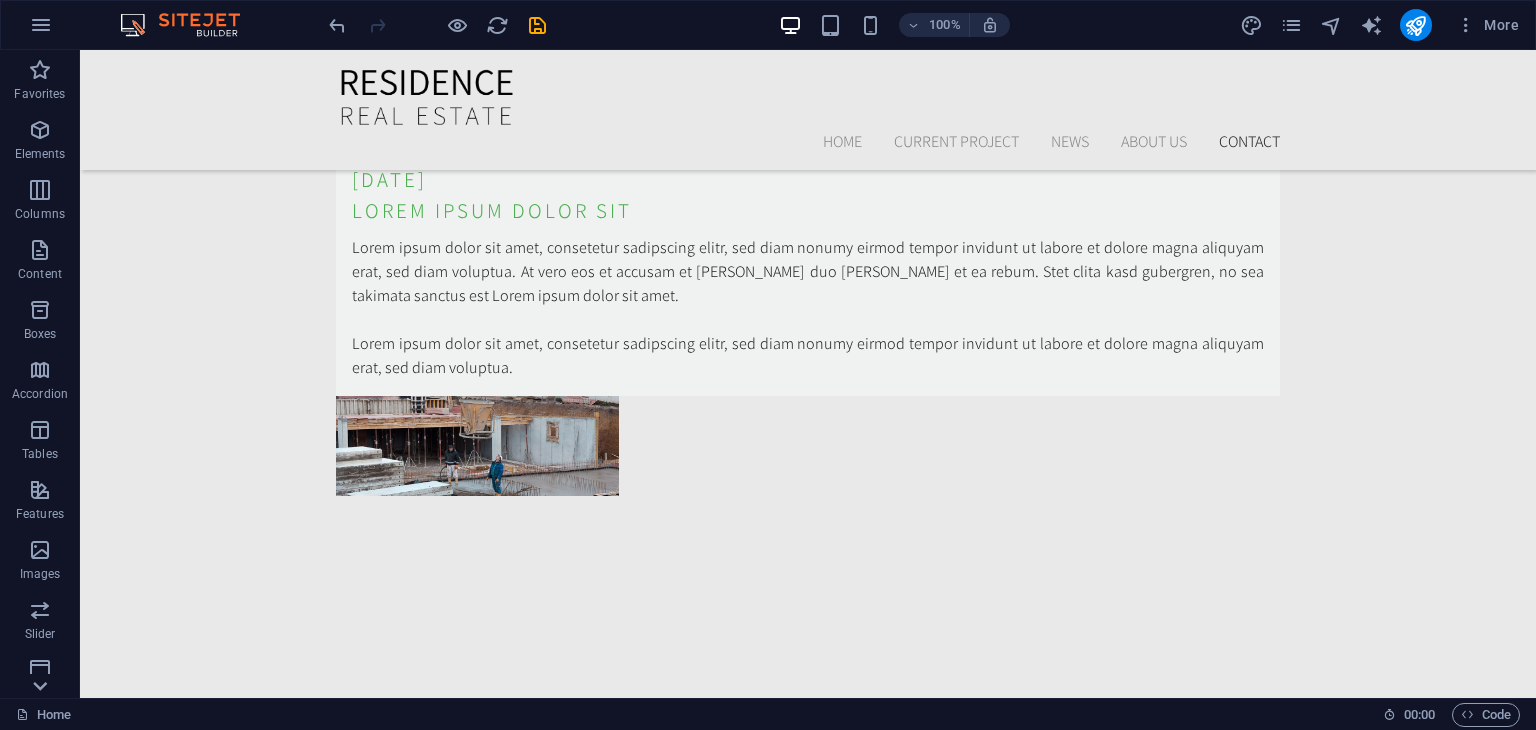 click 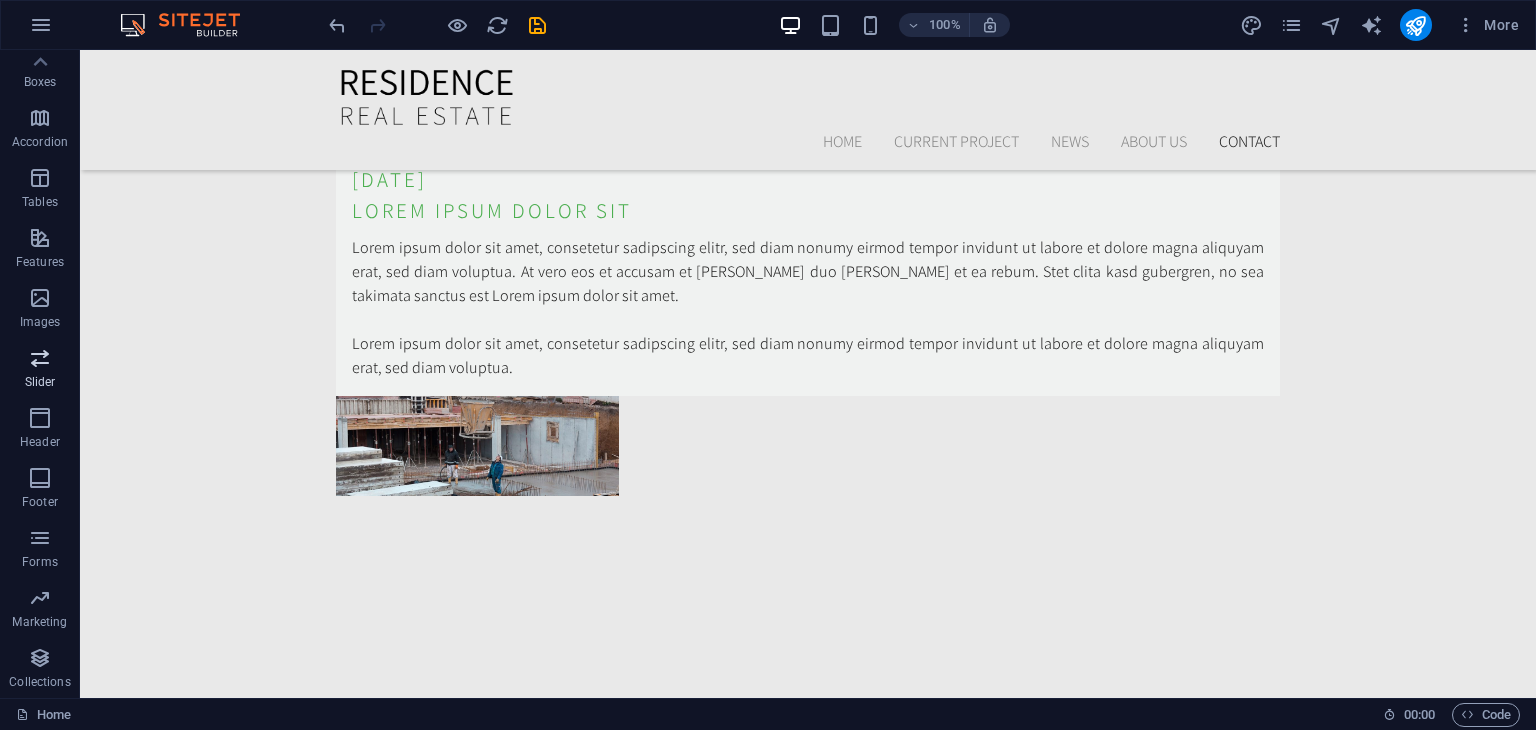 click at bounding box center (40, 358) 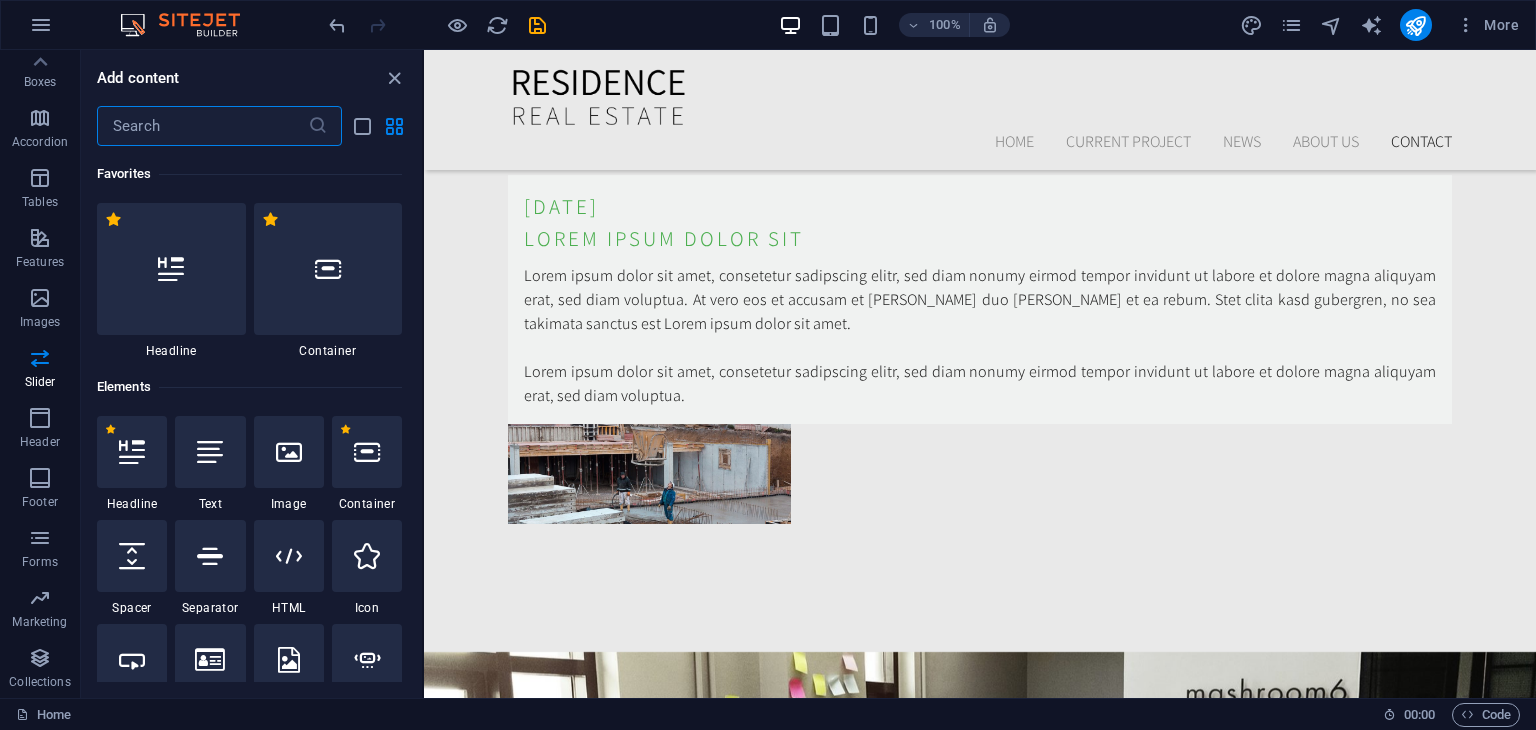 scroll, scrollTop: 6057, scrollLeft: 0, axis: vertical 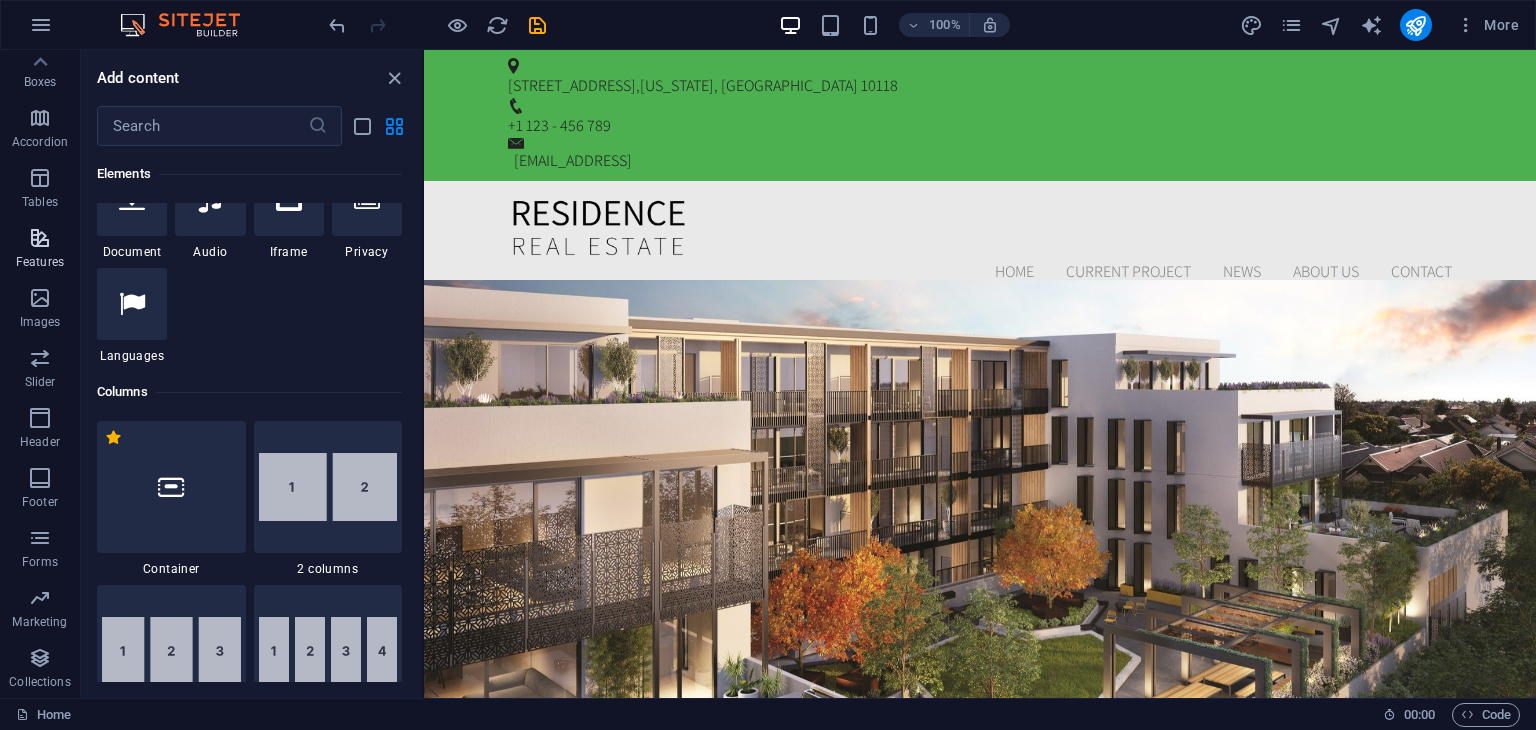 click at bounding box center (40, 238) 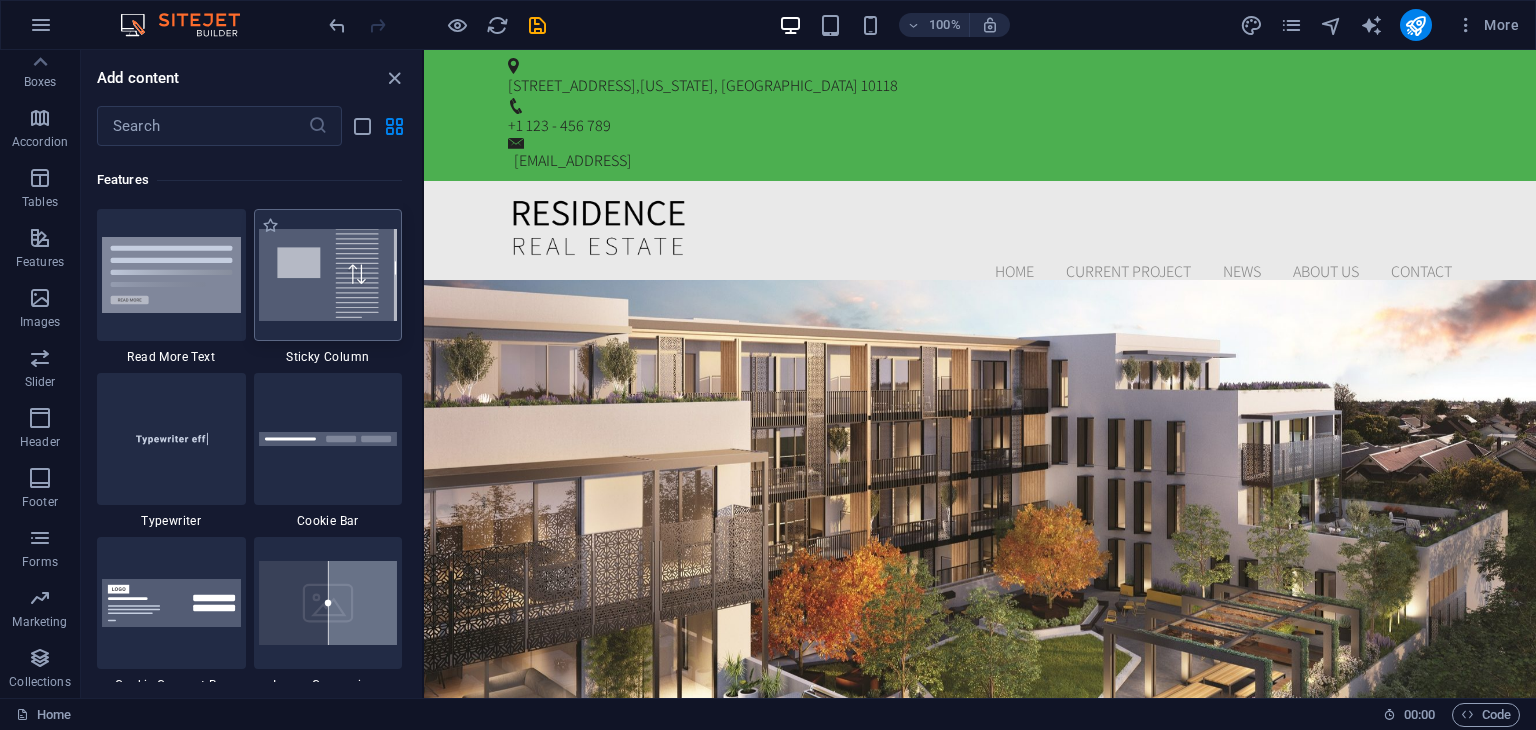 scroll, scrollTop: 7631, scrollLeft: 0, axis: vertical 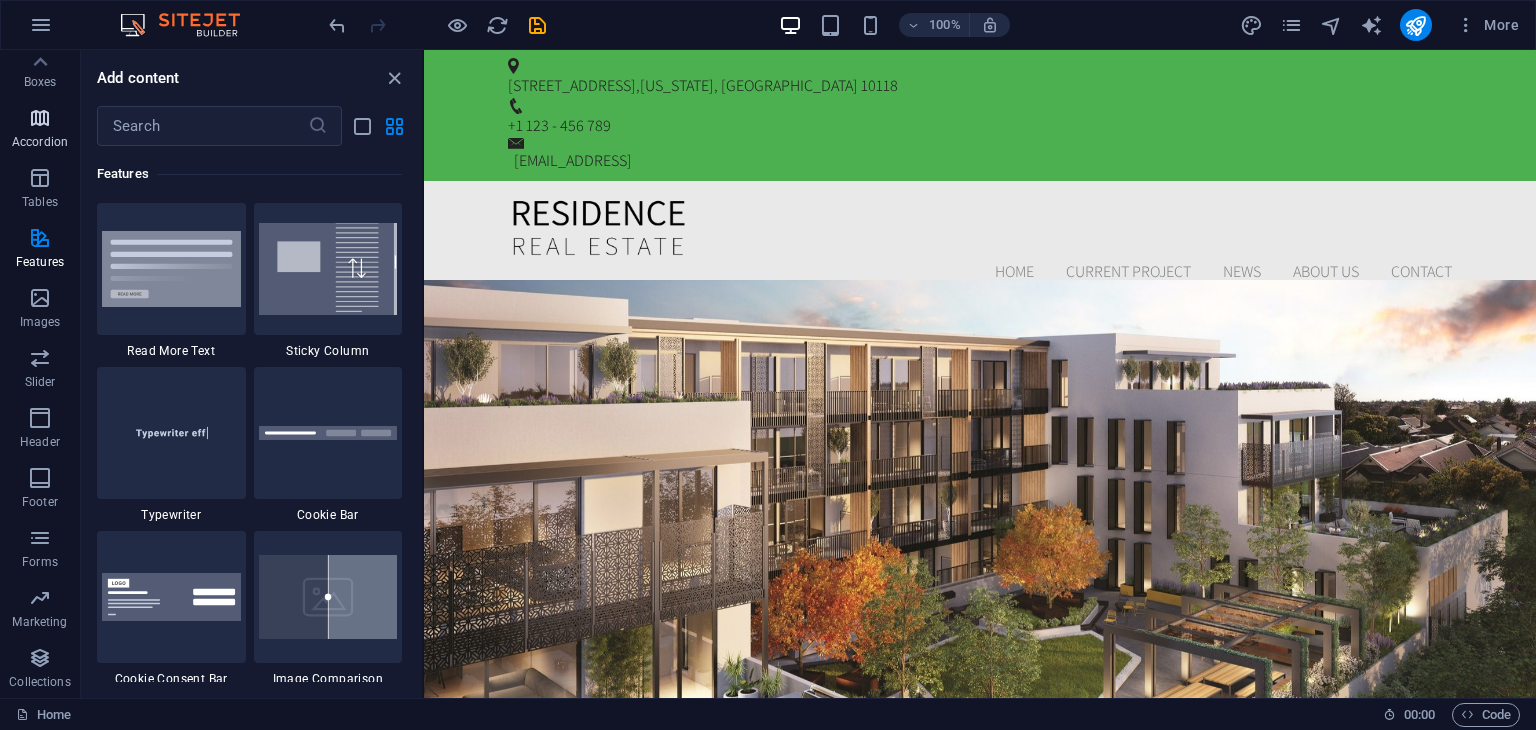 click at bounding box center (40, 118) 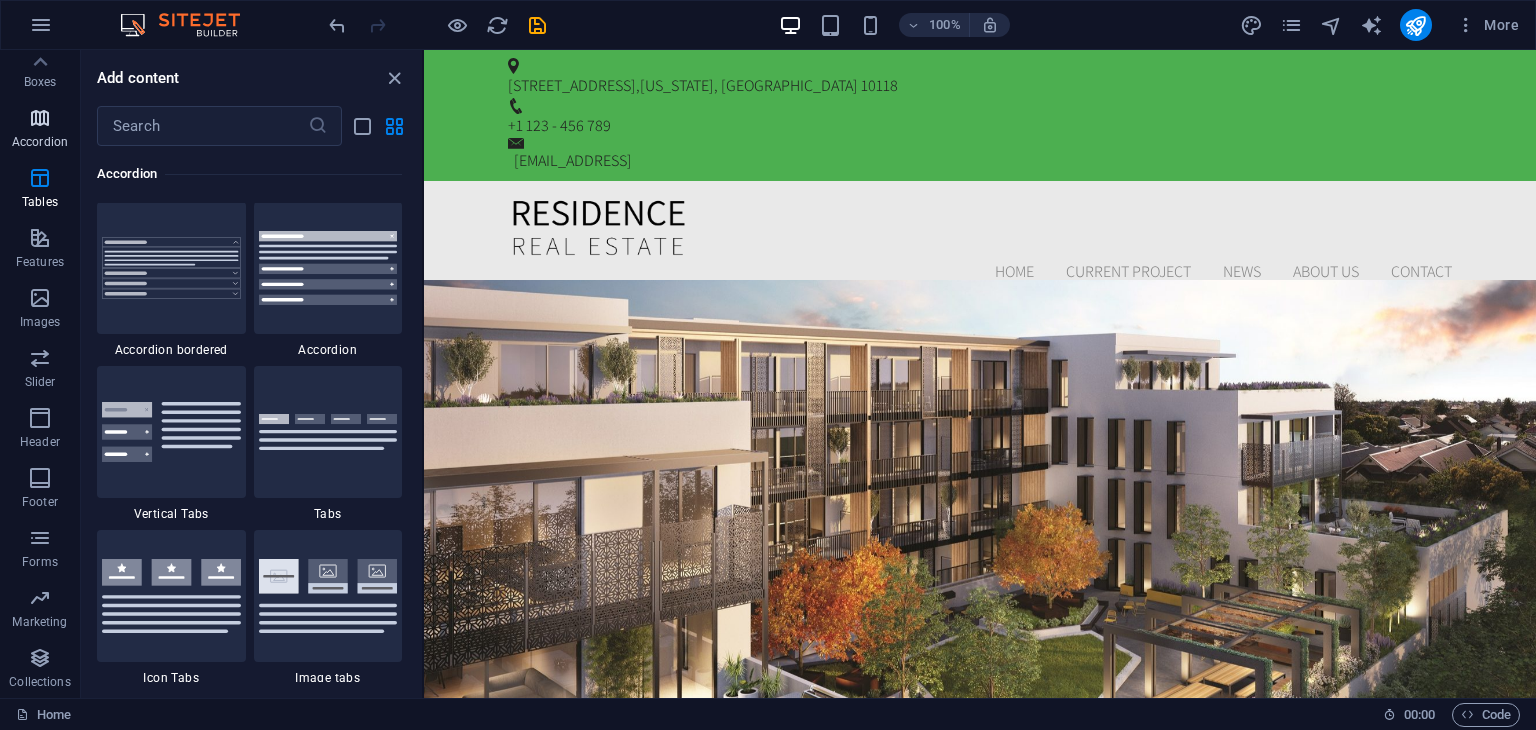 scroll, scrollTop: 6221, scrollLeft: 0, axis: vertical 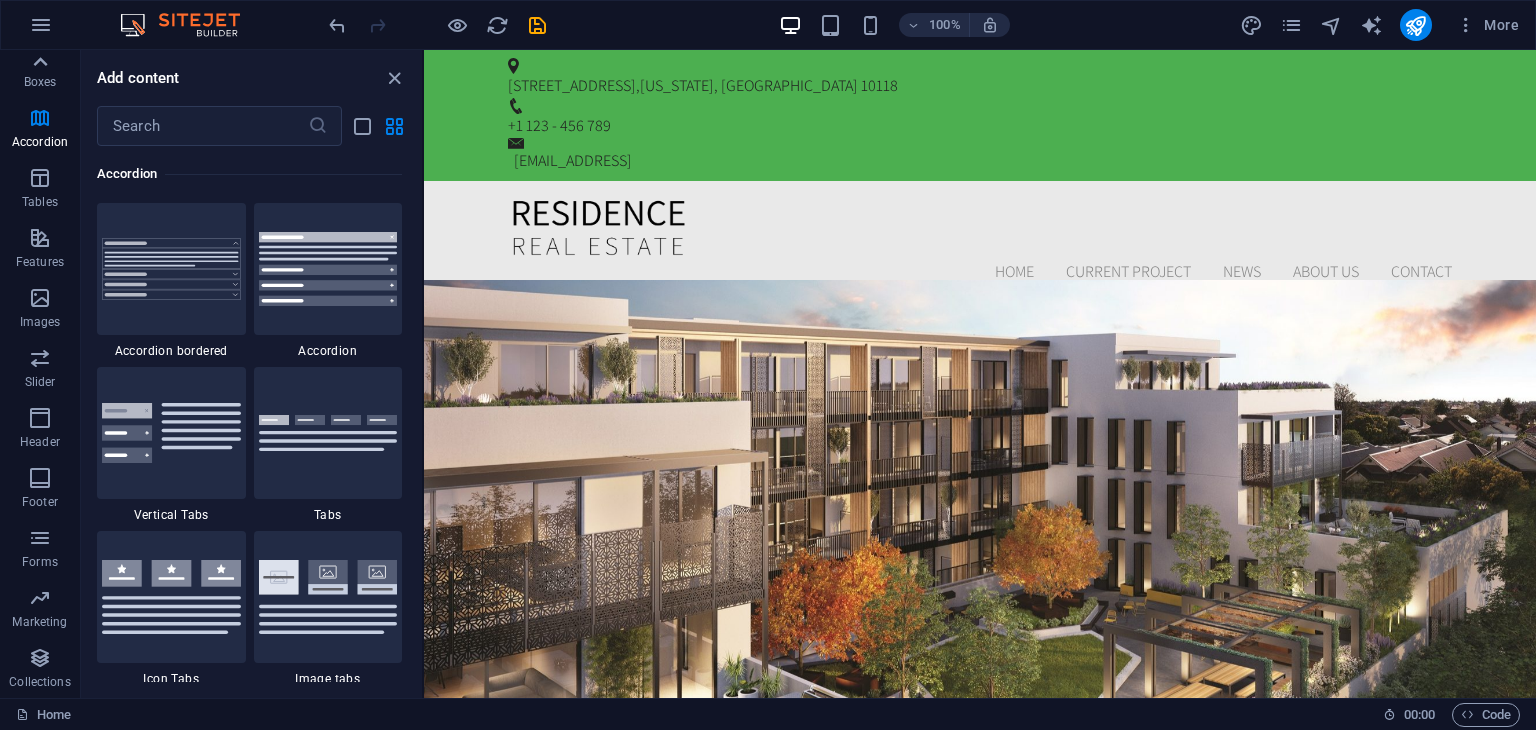 click 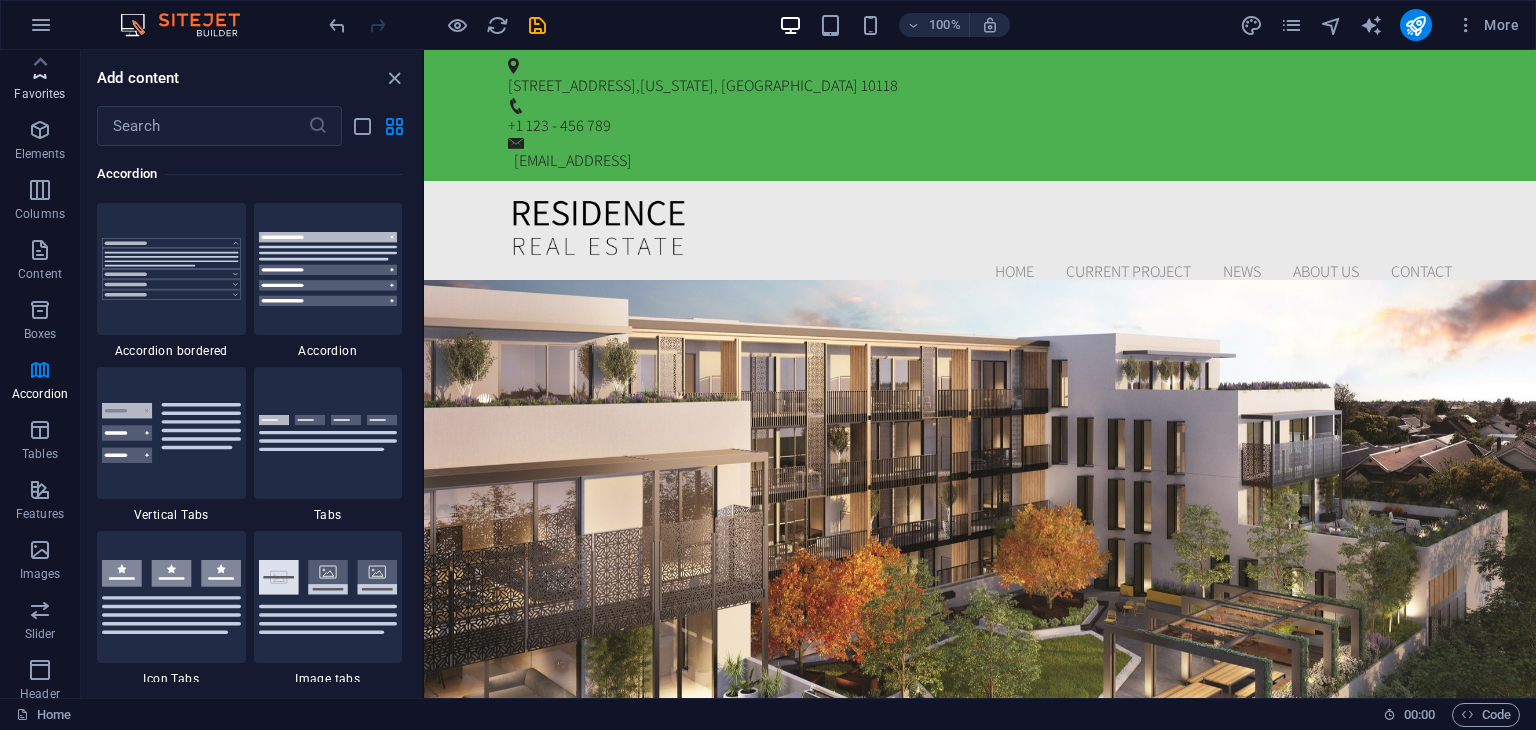 scroll, scrollTop: 0, scrollLeft: 0, axis: both 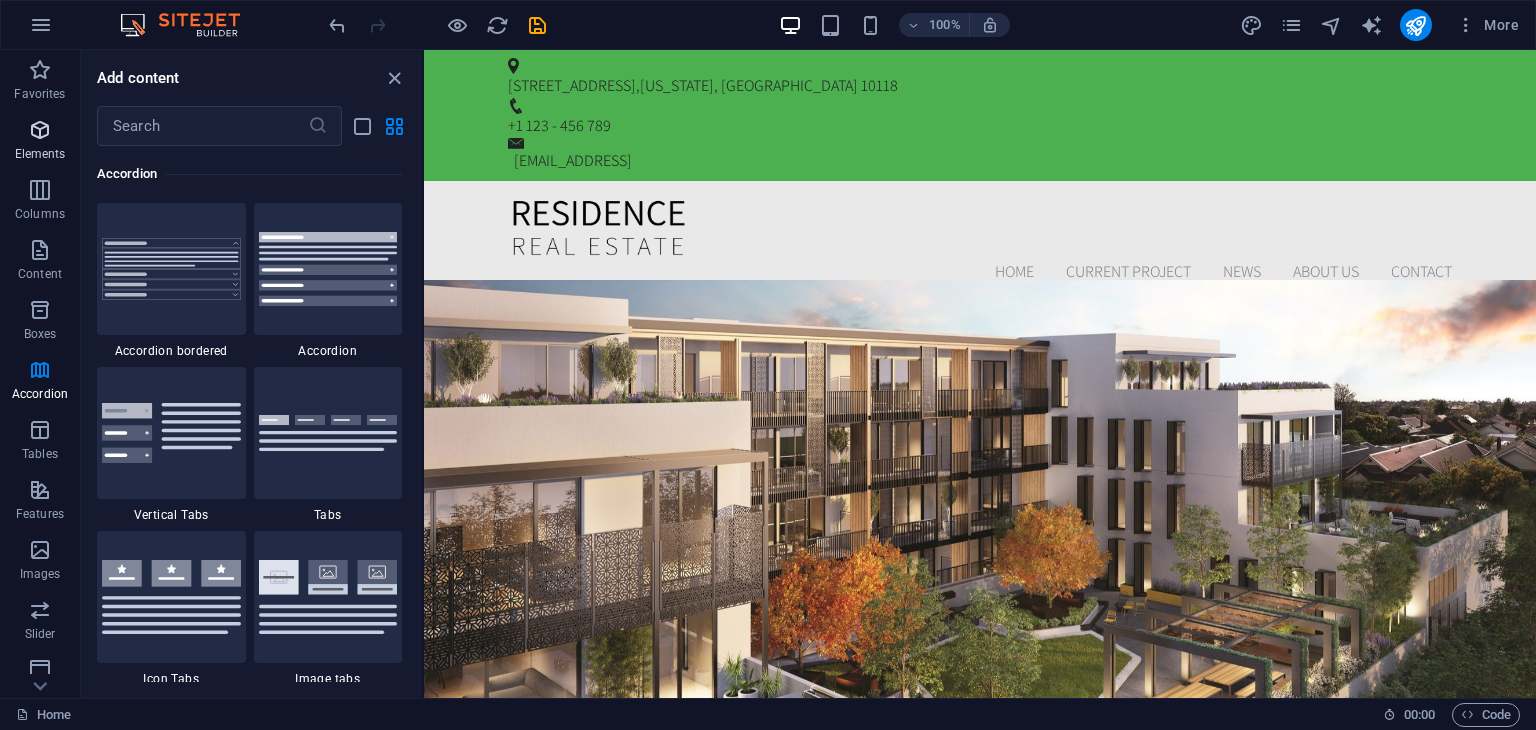 click on "Elements" at bounding box center [40, 142] 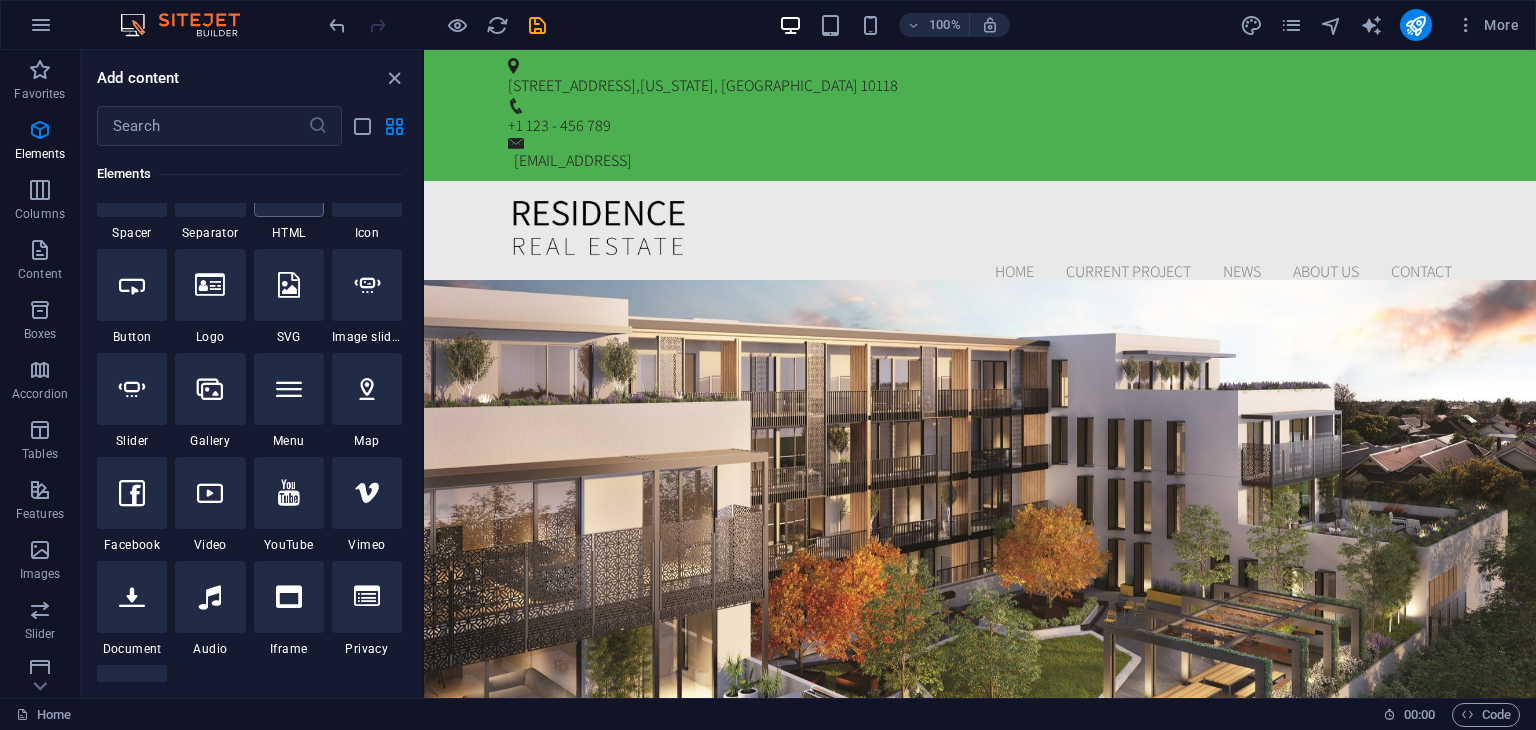 scroll, scrollTop: 212, scrollLeft: 0, axis: vertical 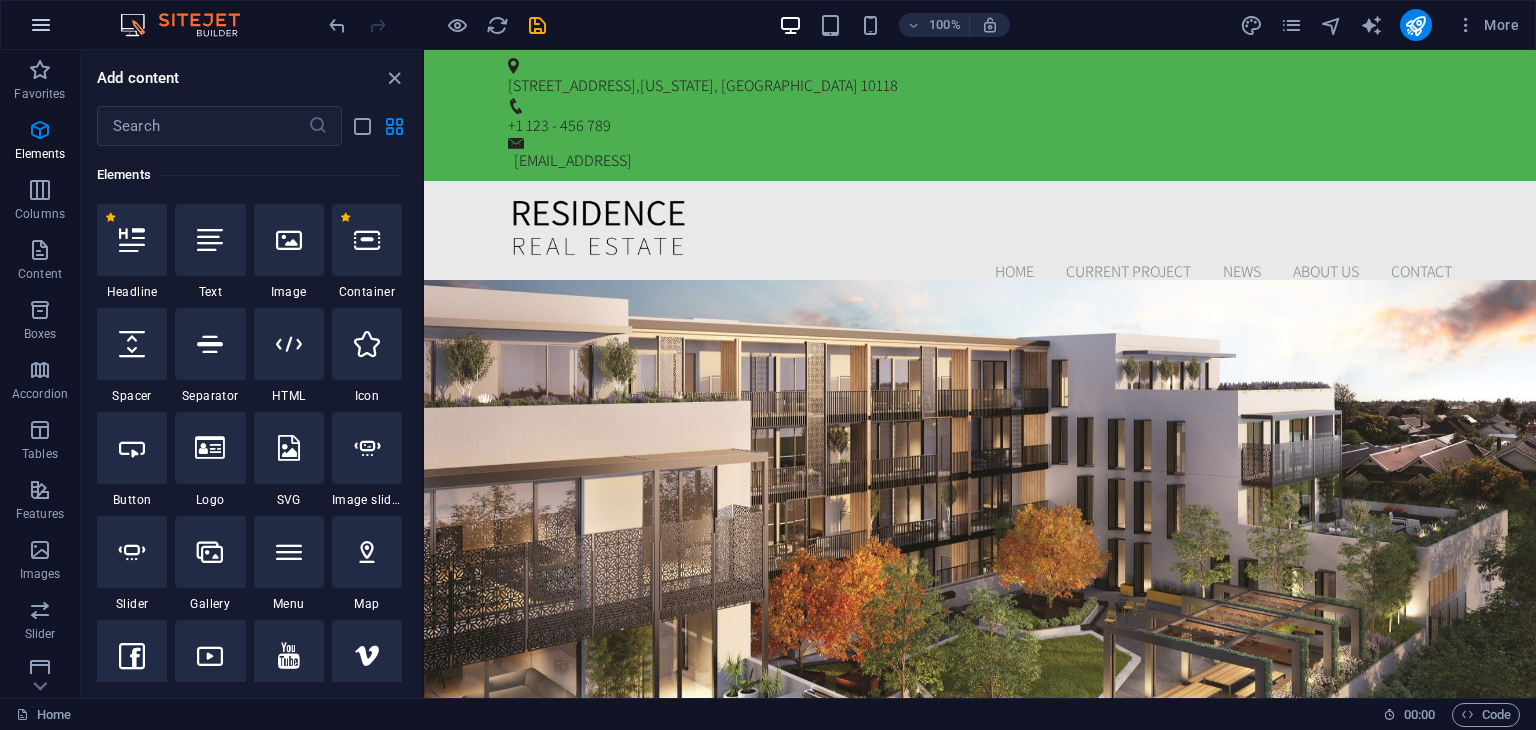 click at bounding box center [41, 25] 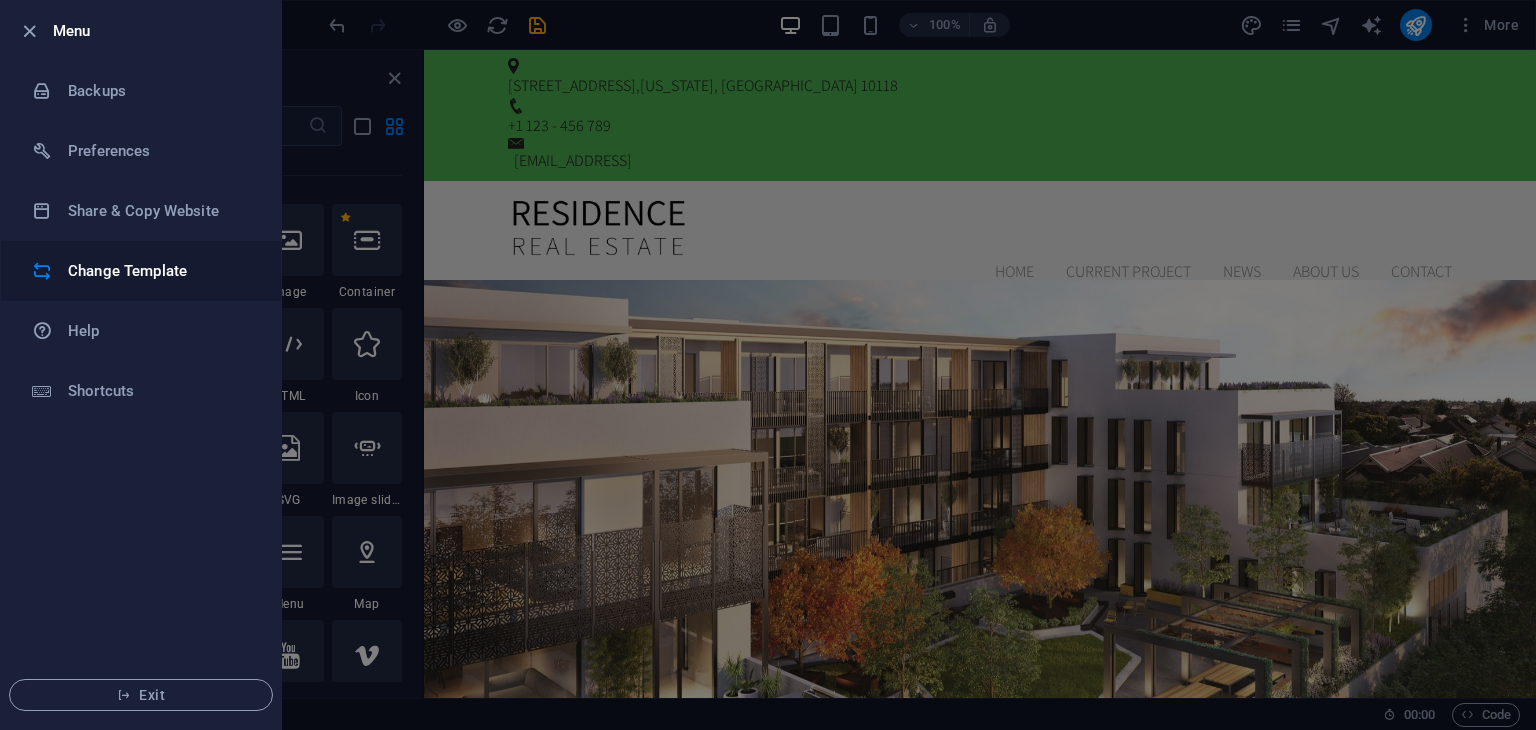 click on "Change Template" at bounding box center [160, 271] 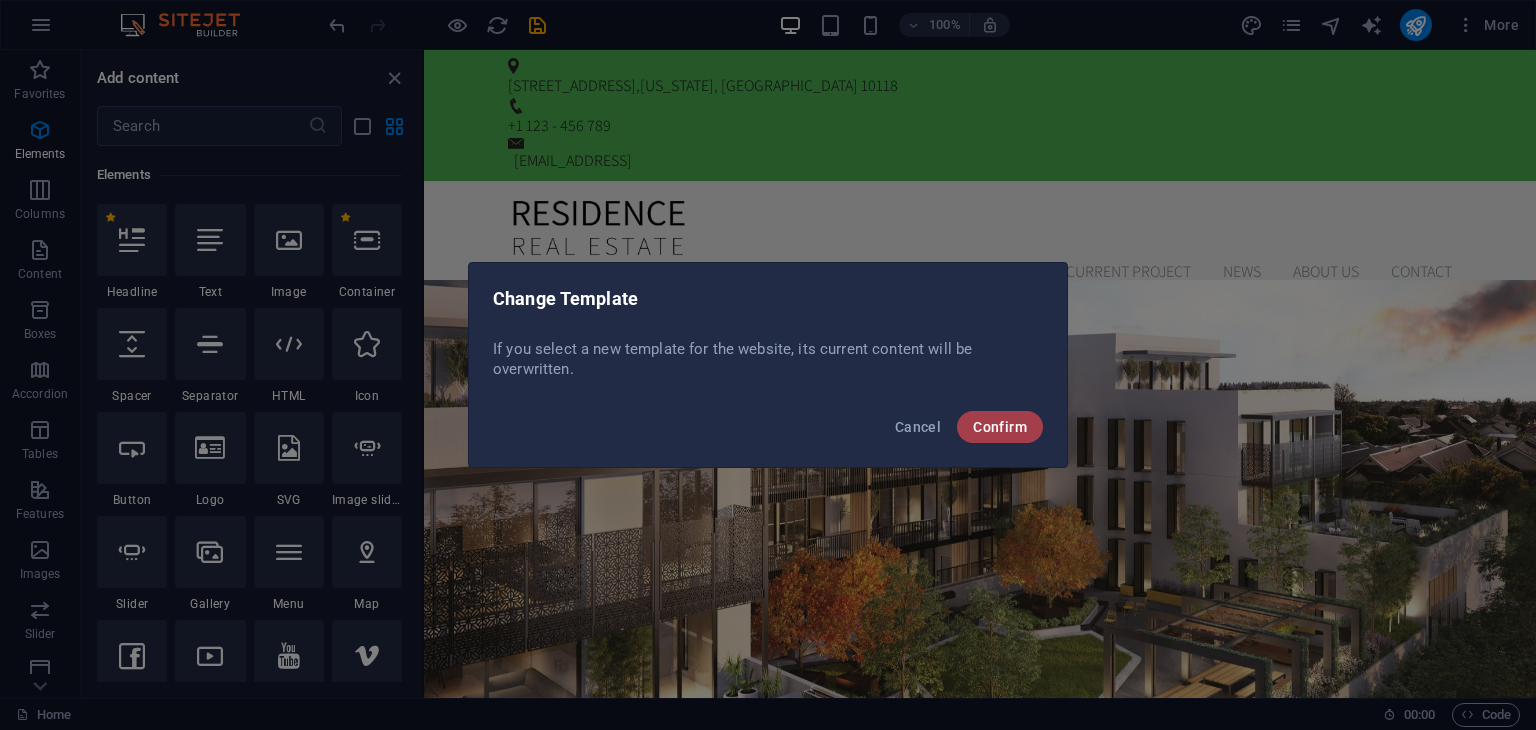 click on "Confirm" at bounding box center [1000, 427] 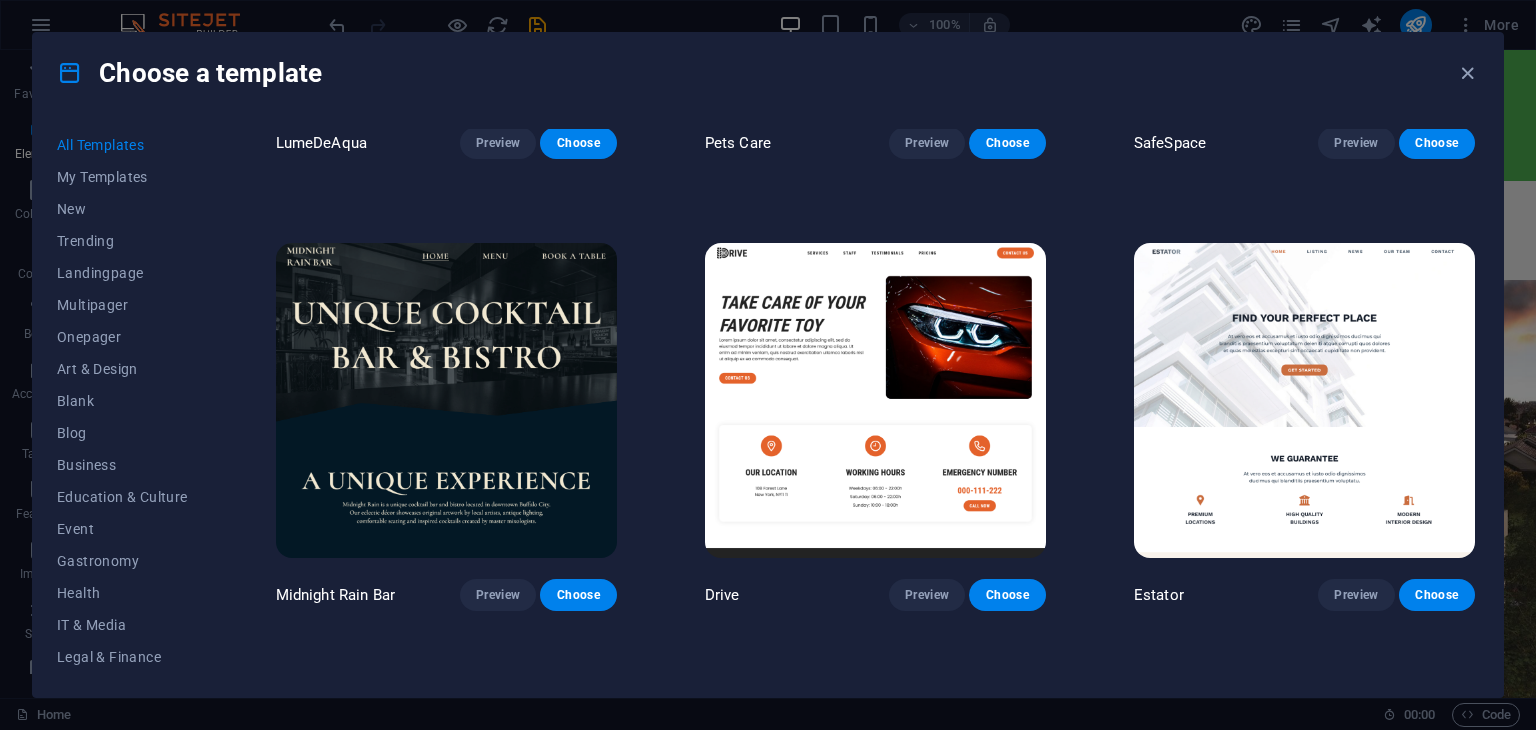 scroll, scrollTop: 3900, scrollLeft: 0, axis: vertical 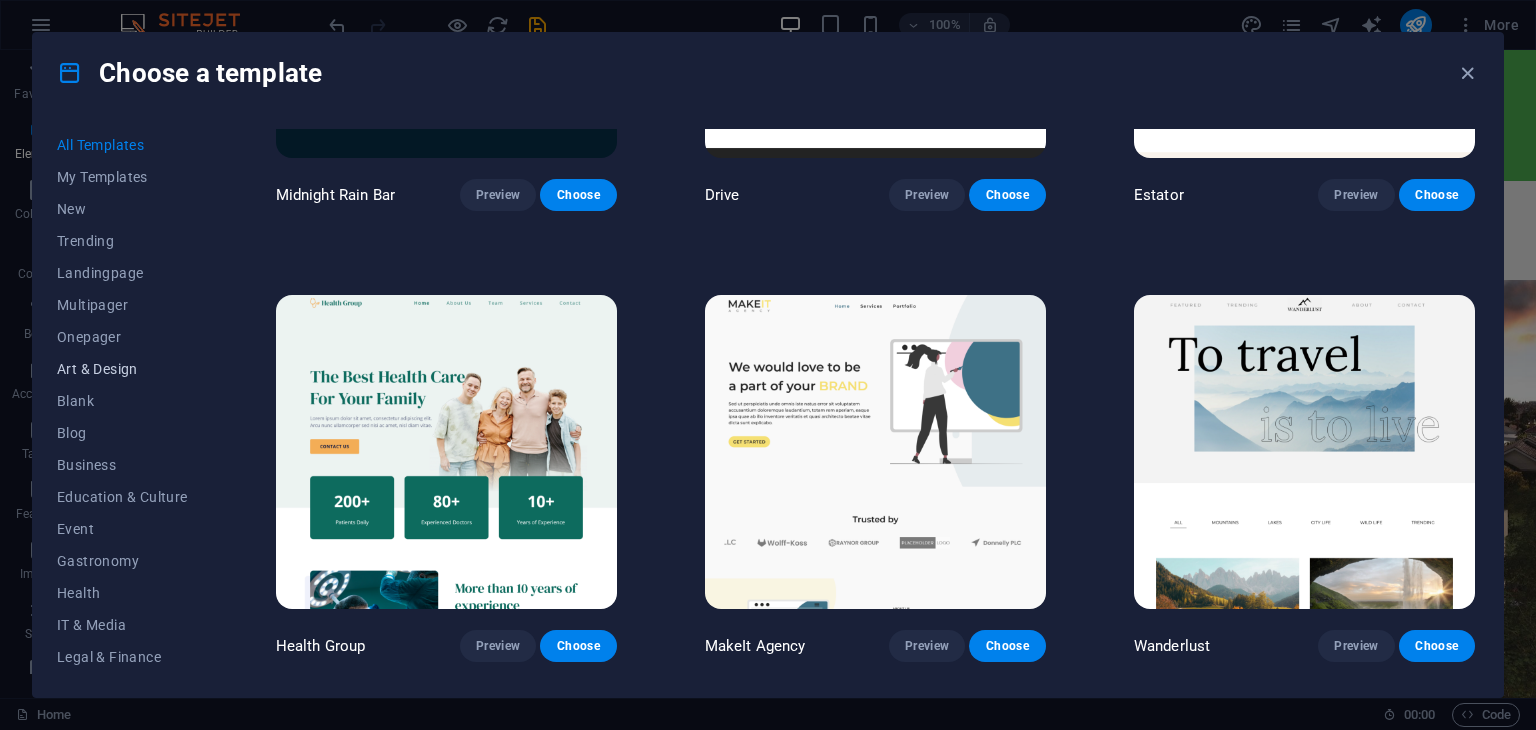 click on "Art & Design" at bounding box center (122, 369) 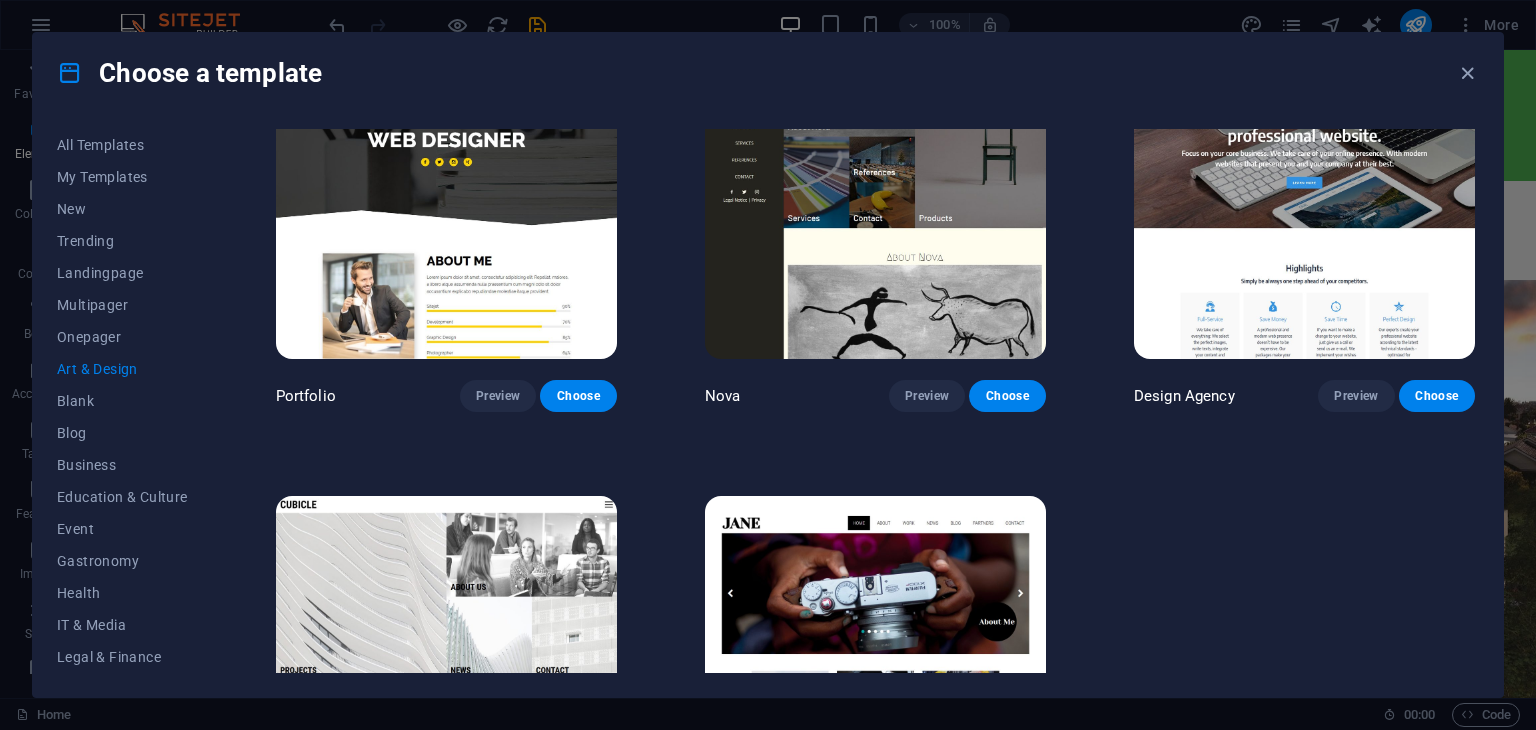 scroll, scrollTop: 1223, scrollLeft: 0, axis: vertical 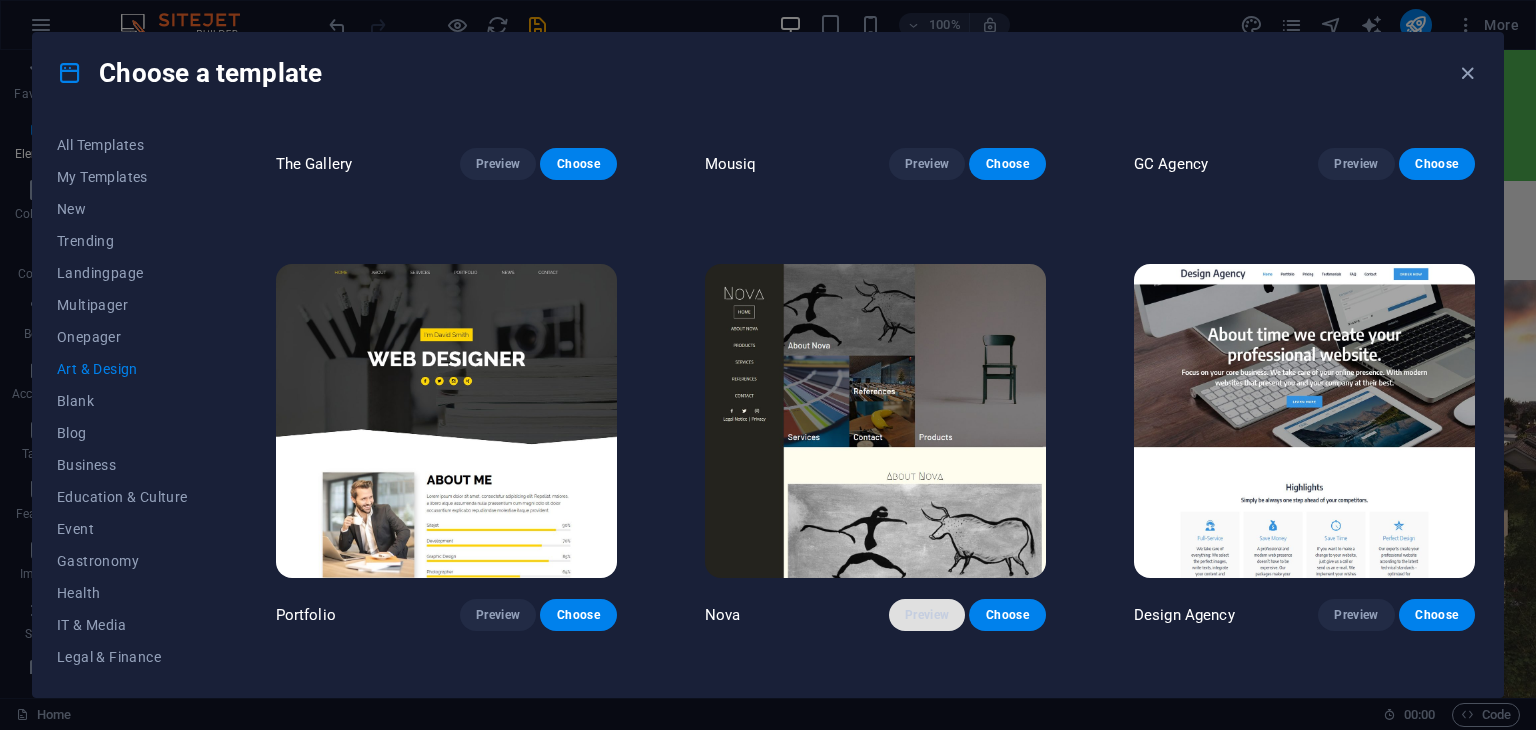 click on "Preview" at bounding box center [927, 615] 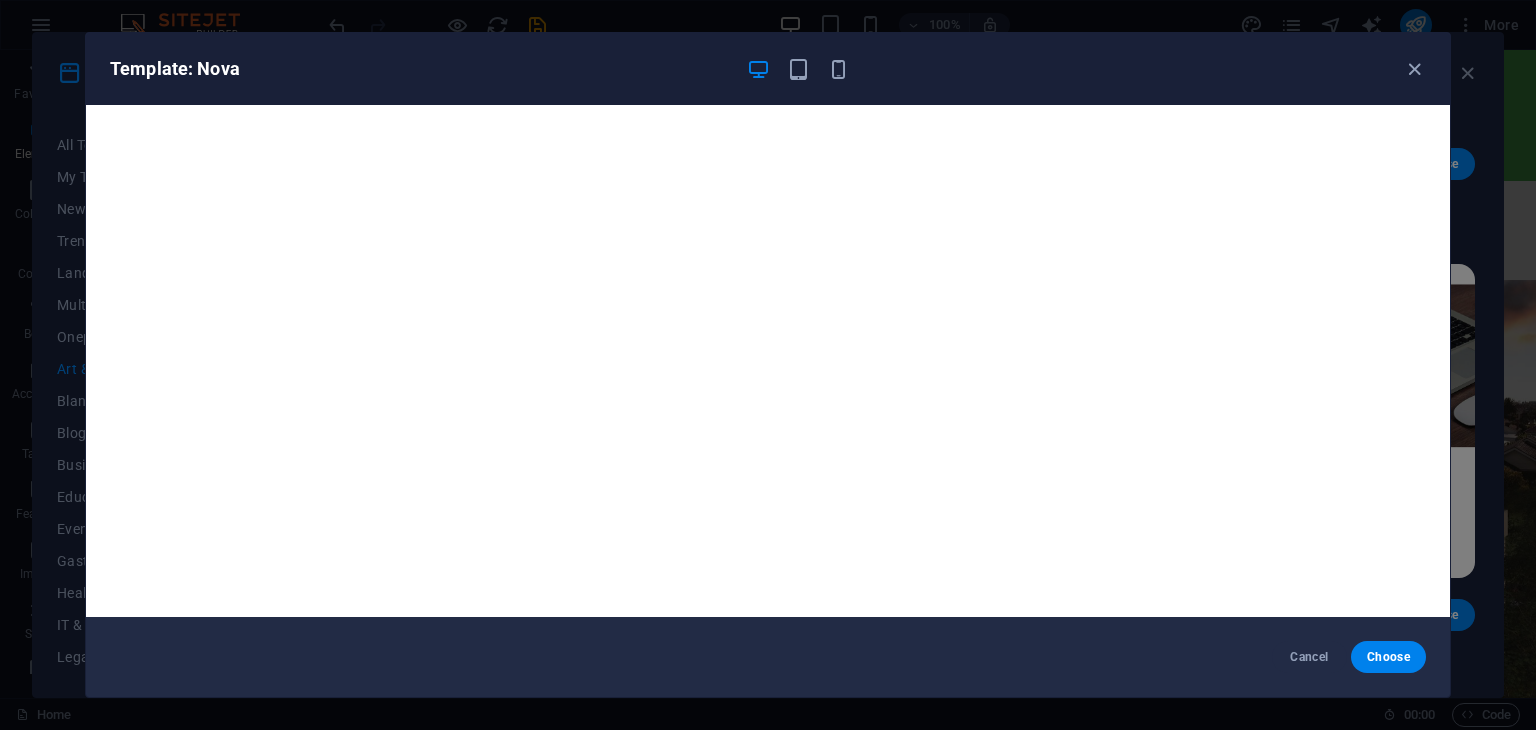 drag, startPoint x: 605, startPoint y: 578, endPoint x: 625, endPoint y: 66, distance: 512.3905 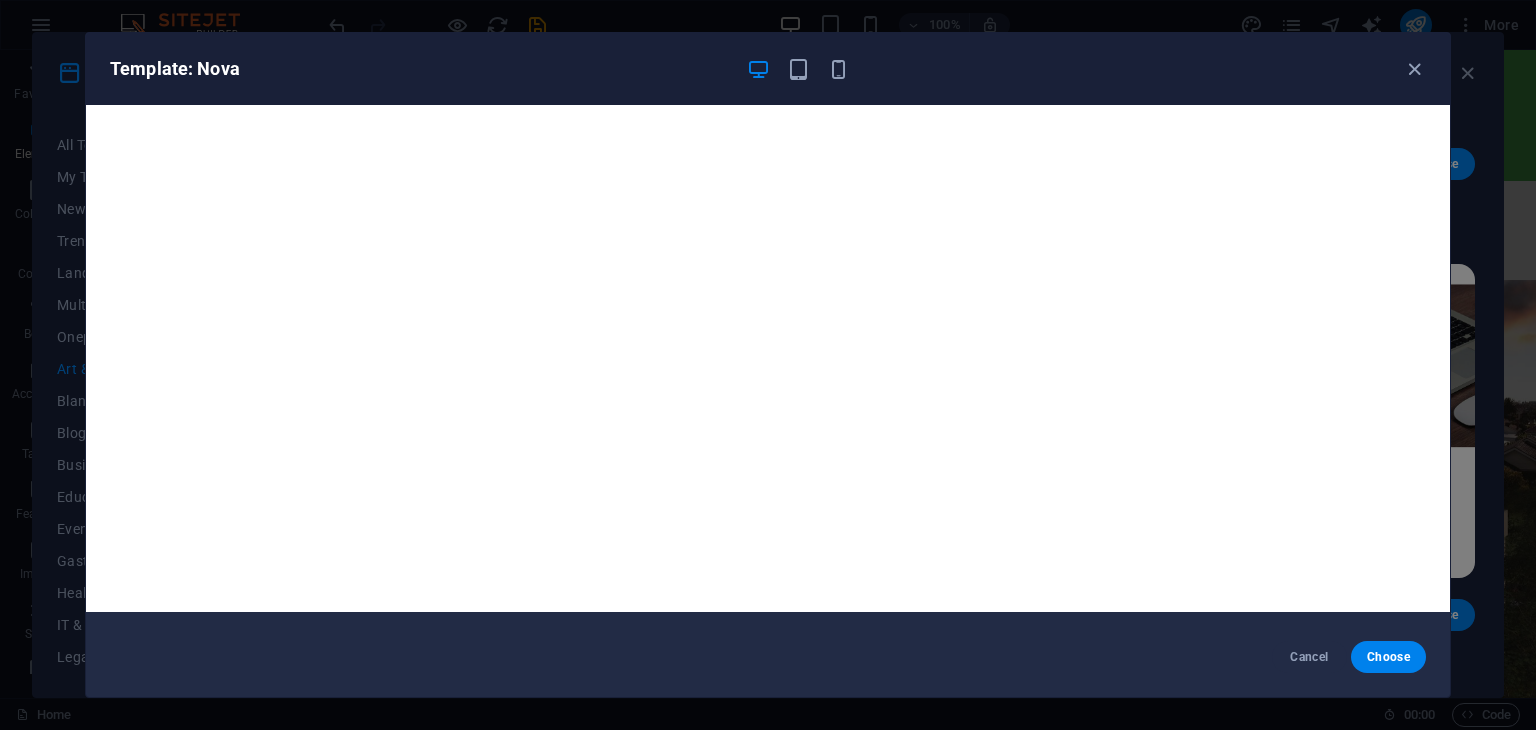 scroll, scrollTop: 0, scrollLeft: 0, axis: both 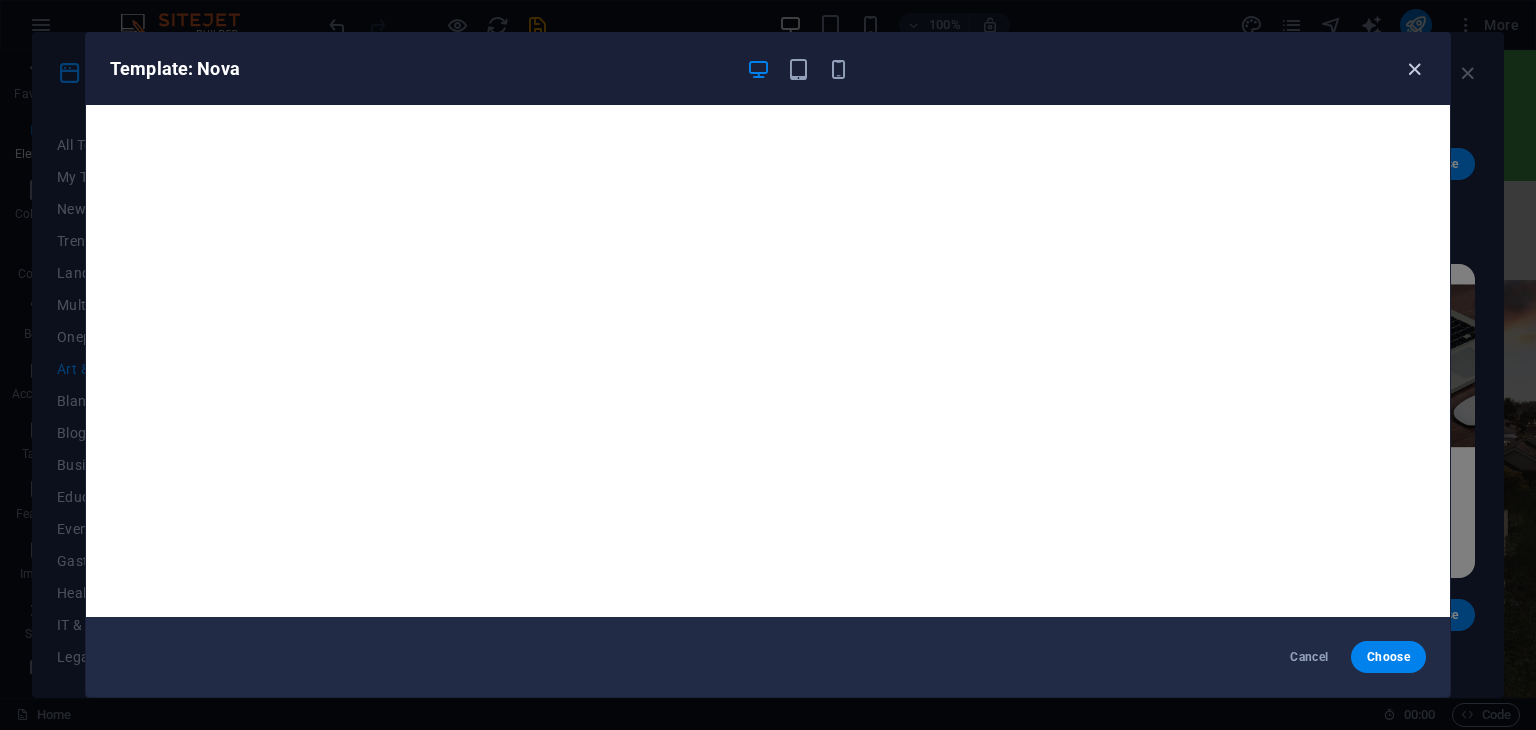 click at bounding box center [1414, 69] 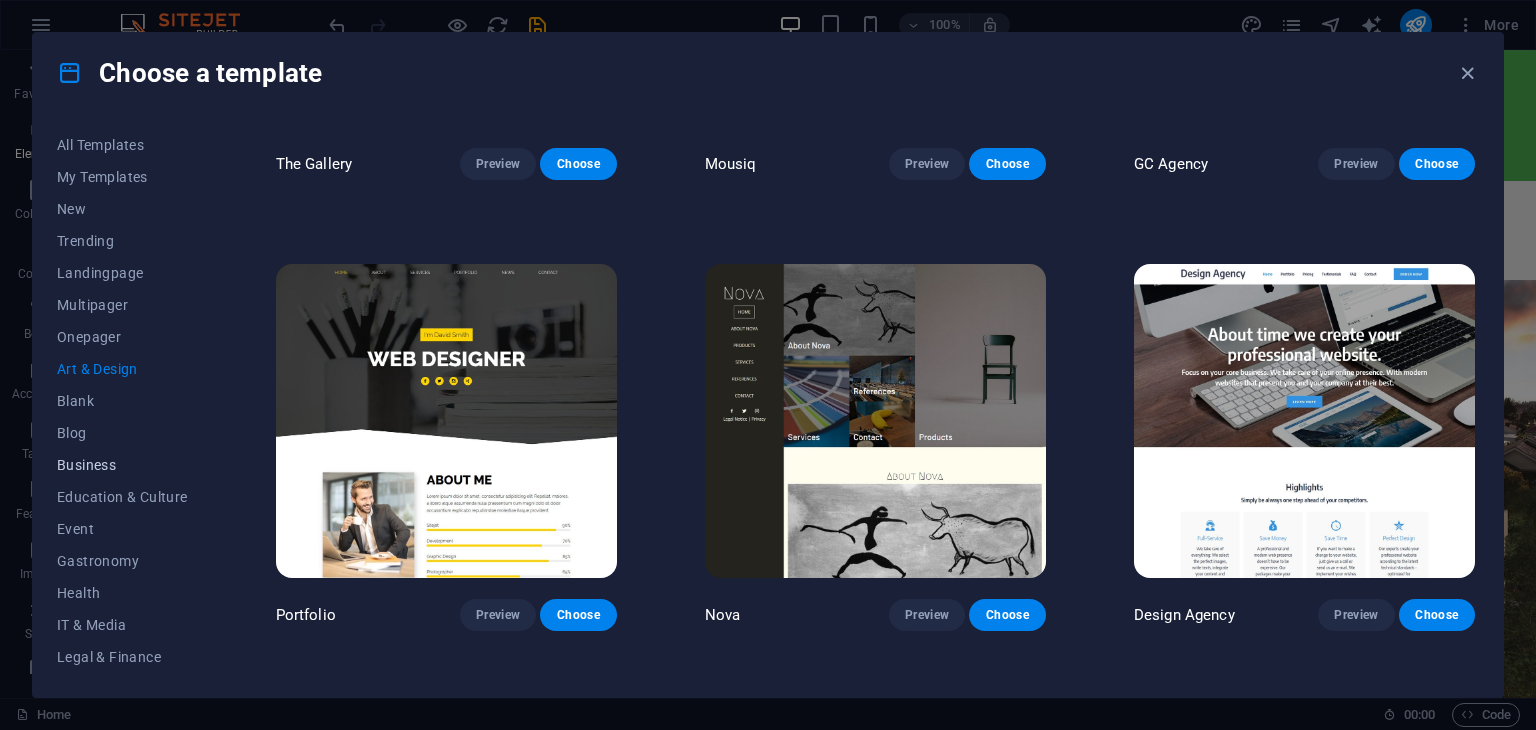 click on "Business" at bounding box center [122, 465] 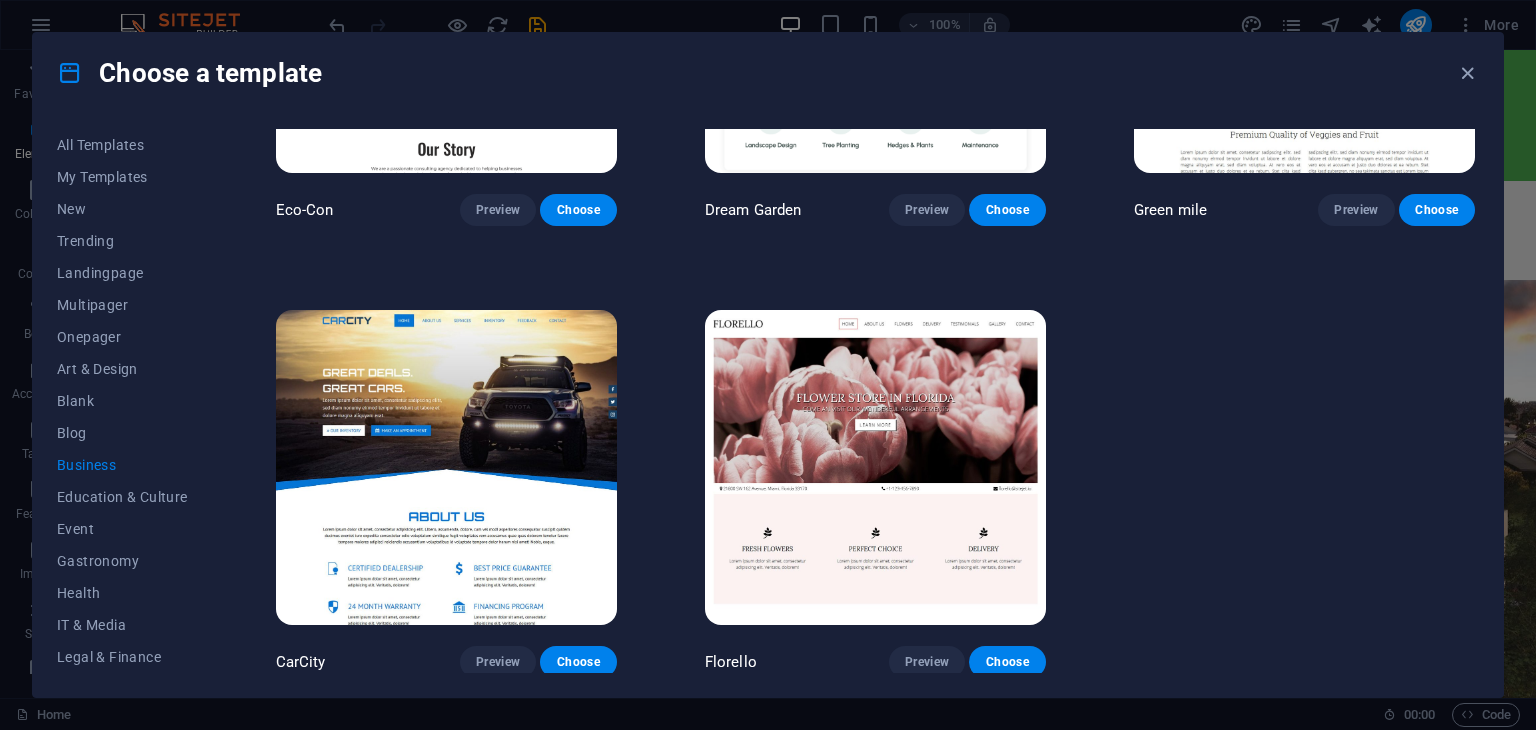 scroll, scrollTop: 0, scrollLeft: 0, axis: both 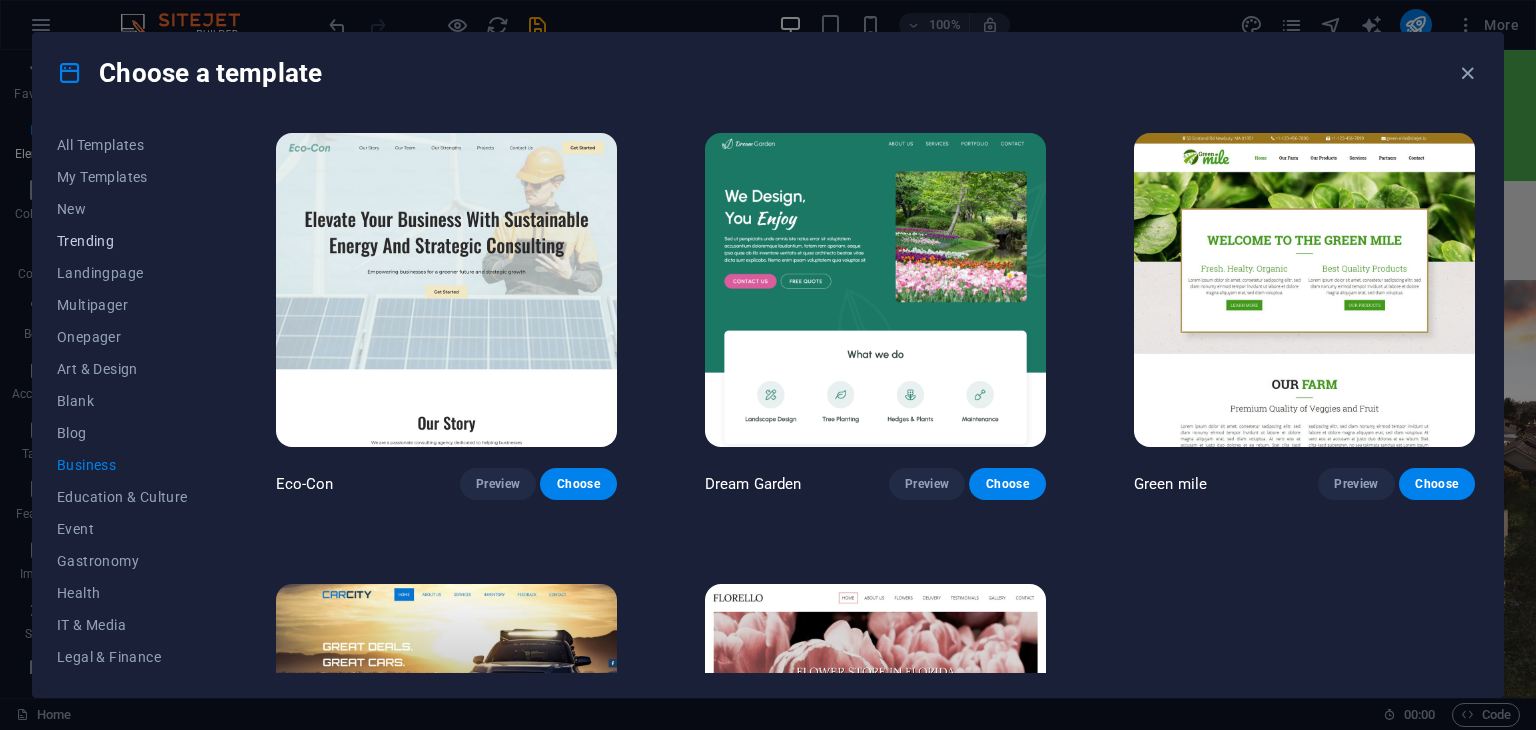 click on "Trending" at bounding box center (122, 241) 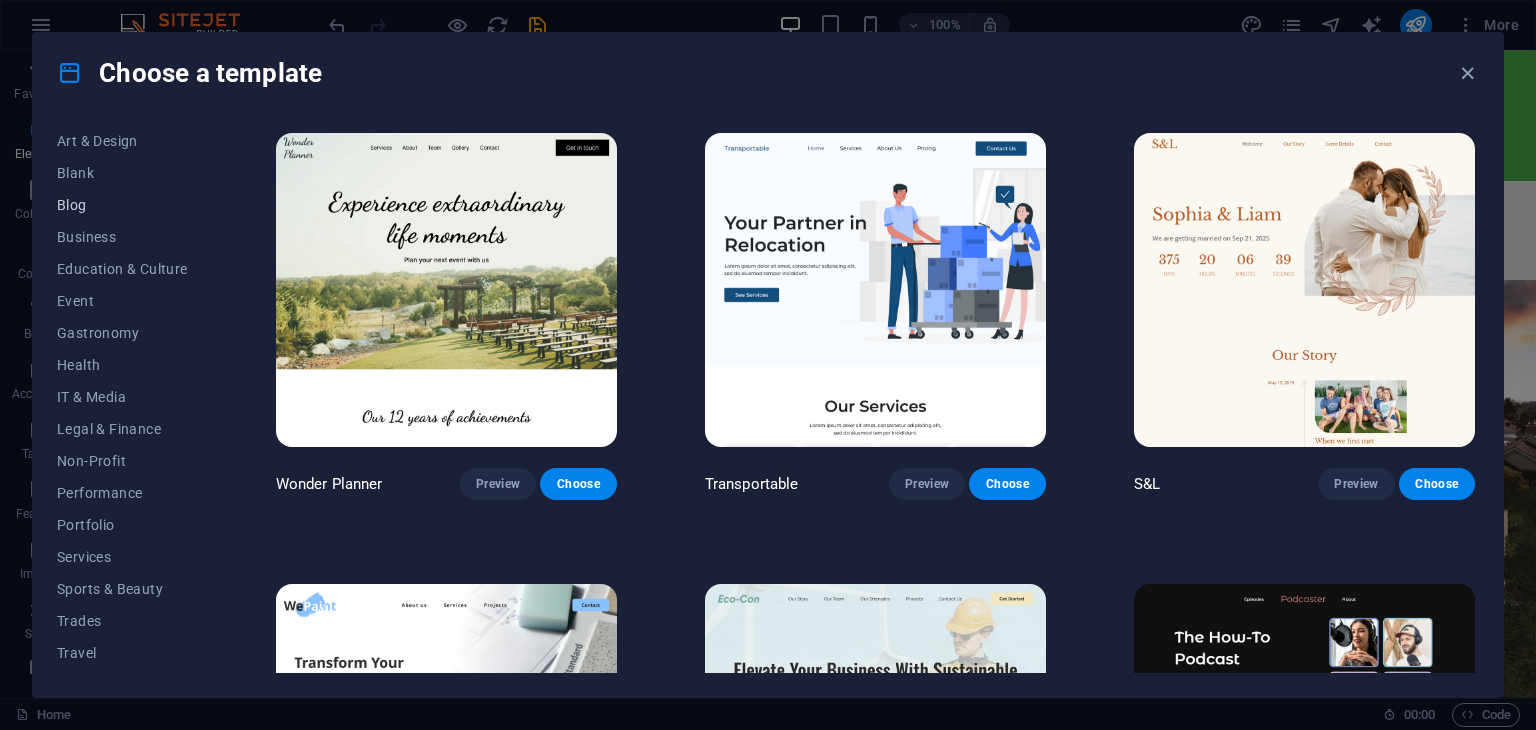 scroll, scrollTop: 256, scrollLeft: 0, axis: vertical 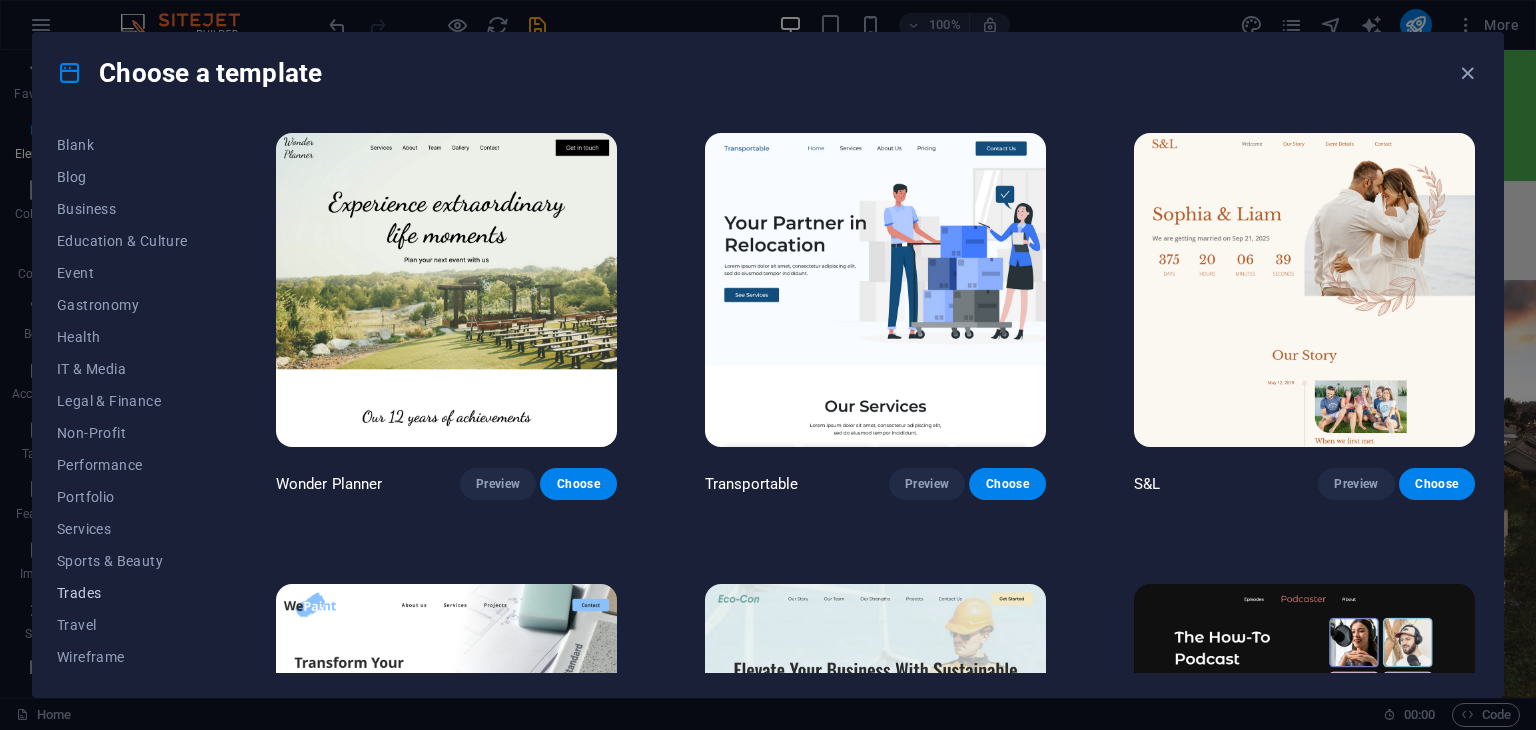 click on "Trades" at bounding box center (122, 593) 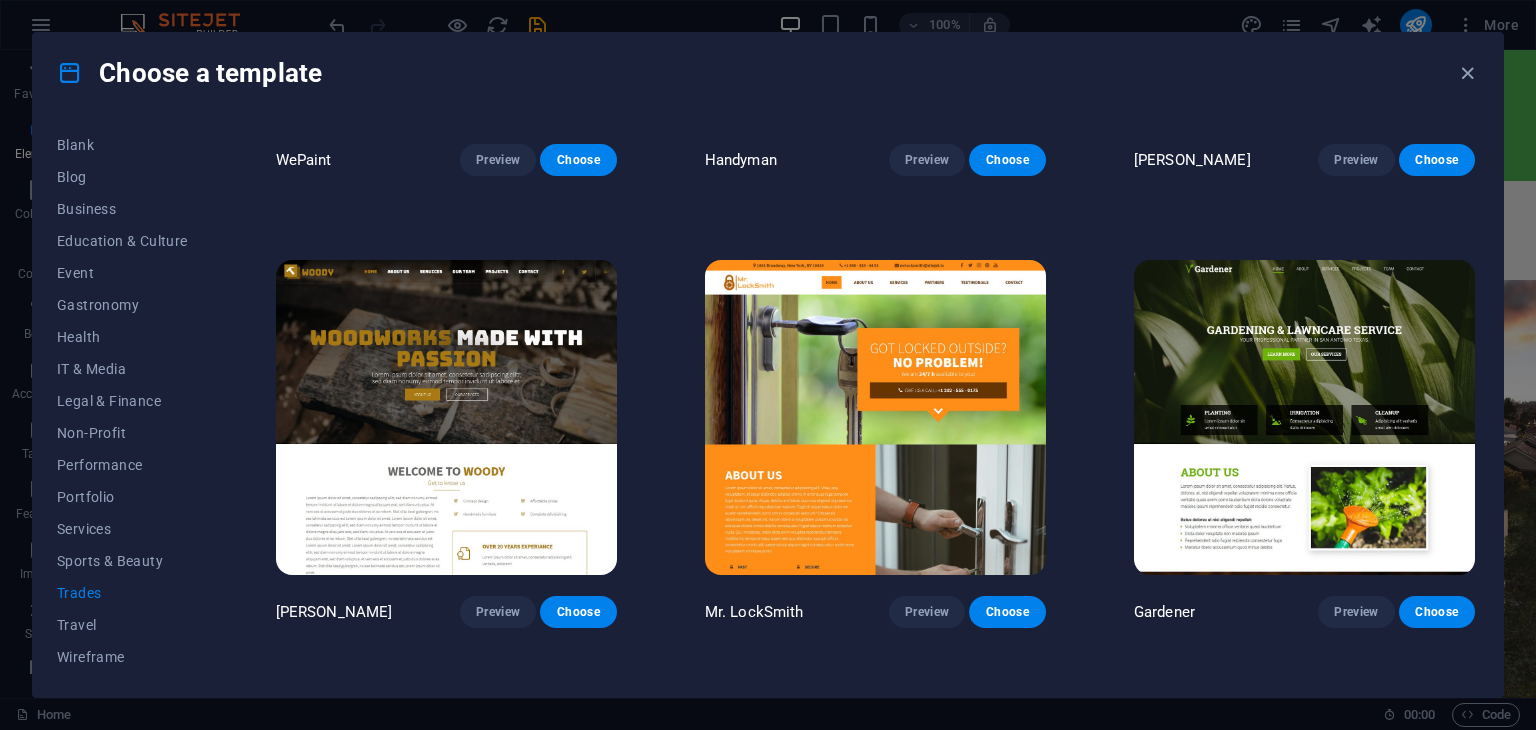 scroll, scrollTop: 0, scrollLeft: 0, axis: both 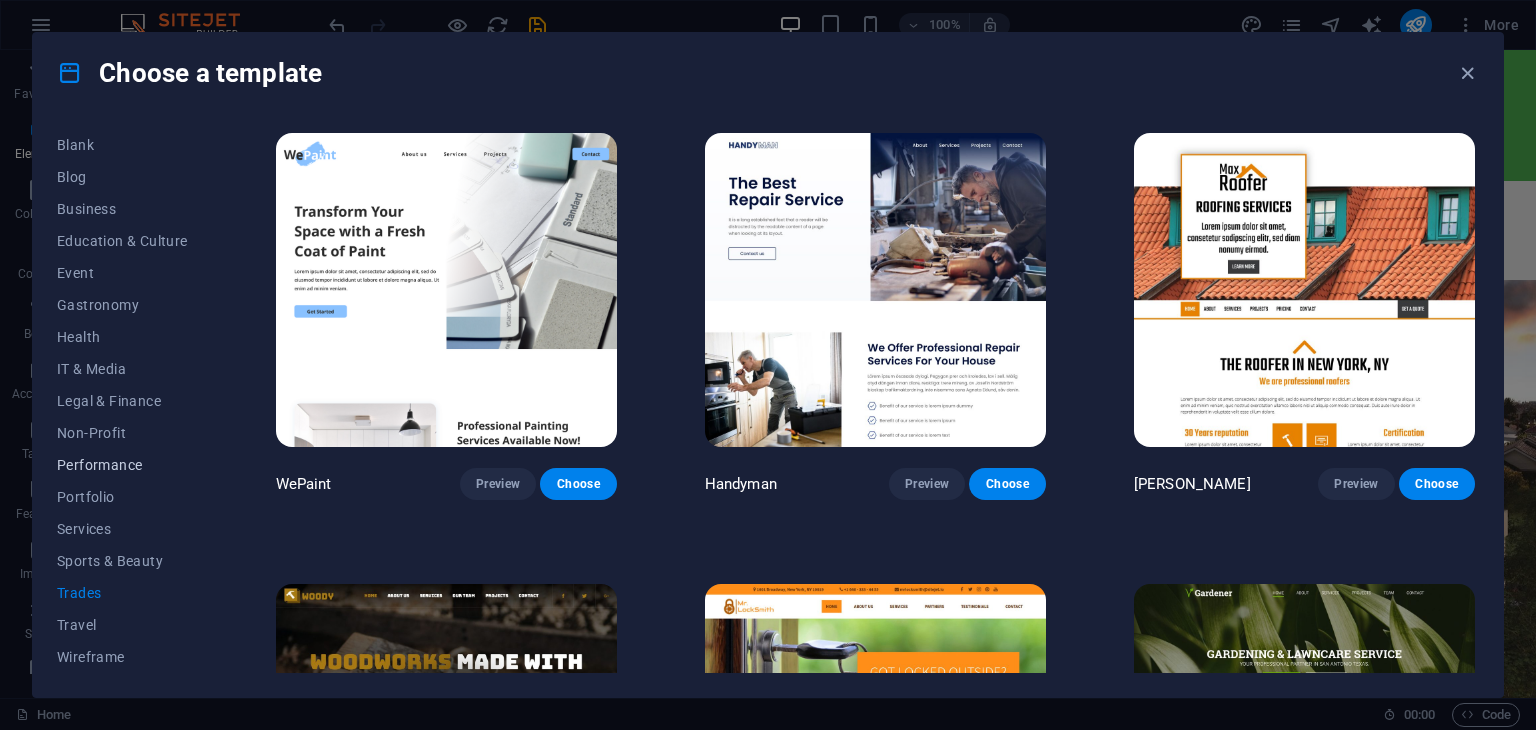 click on "Performance" at bounding box center (122, 465) 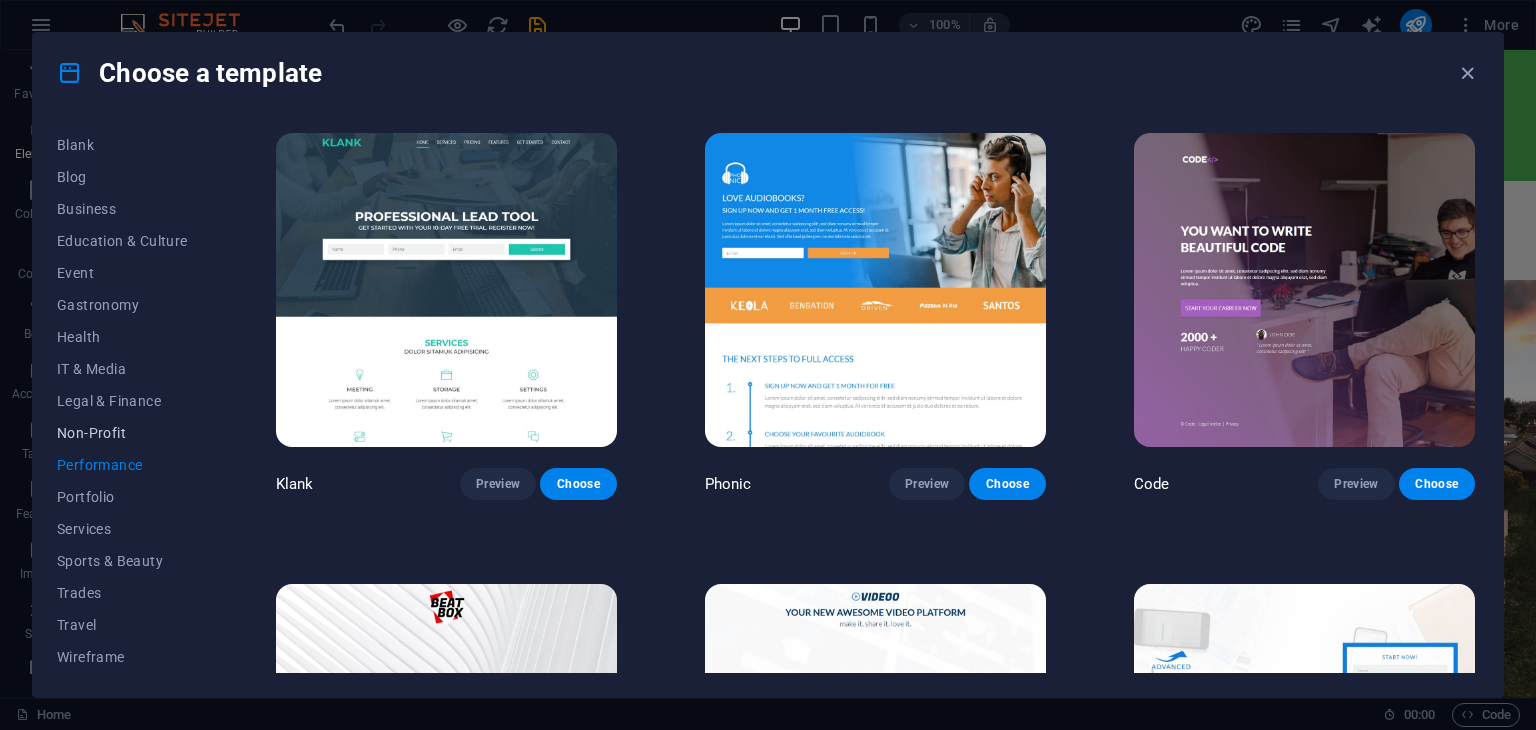 click on "Non-Profit" at bounding box center (122, 433) 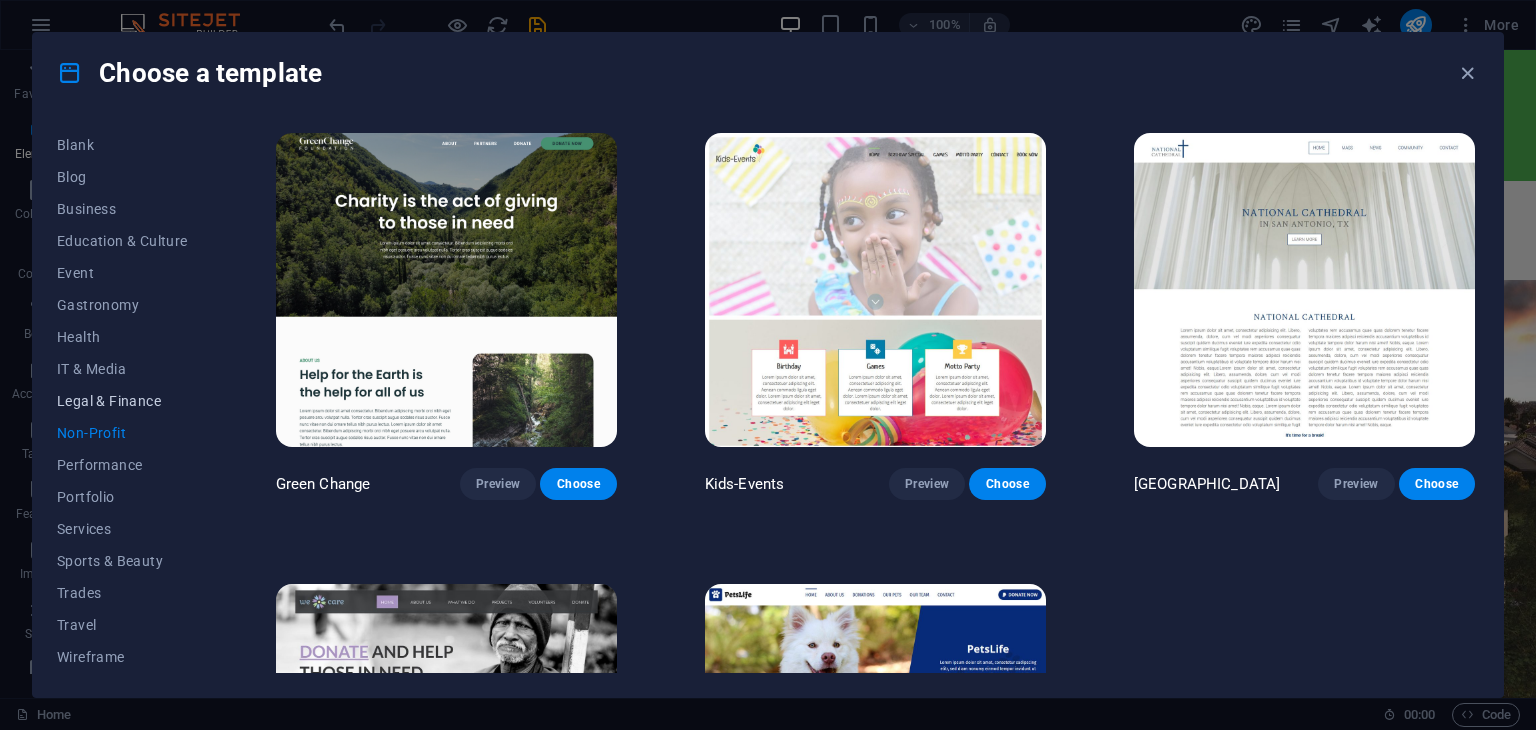 click on "Legal & Finance" at bounding box center (122, 401) 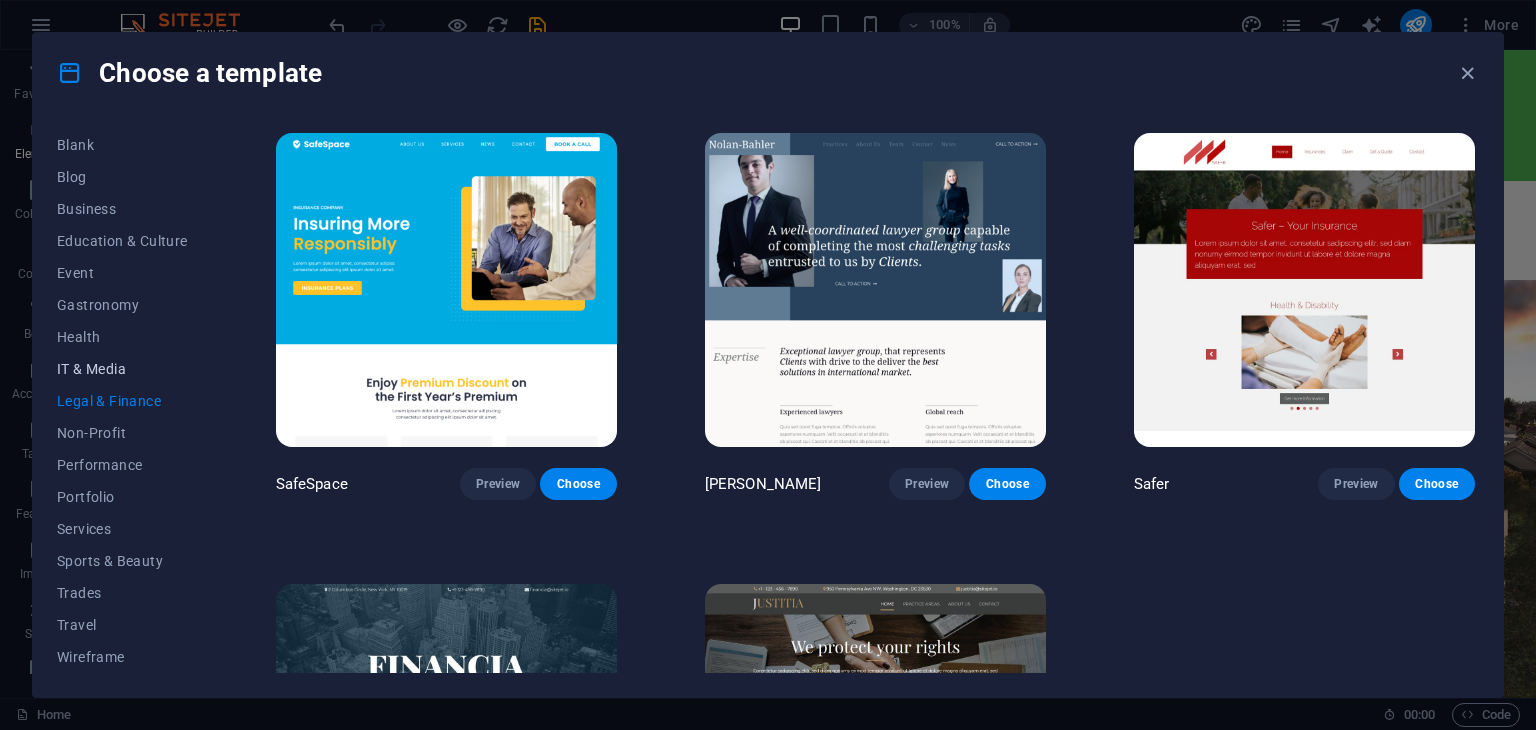 click on "IT & Media" at bounding box center [122, 369] 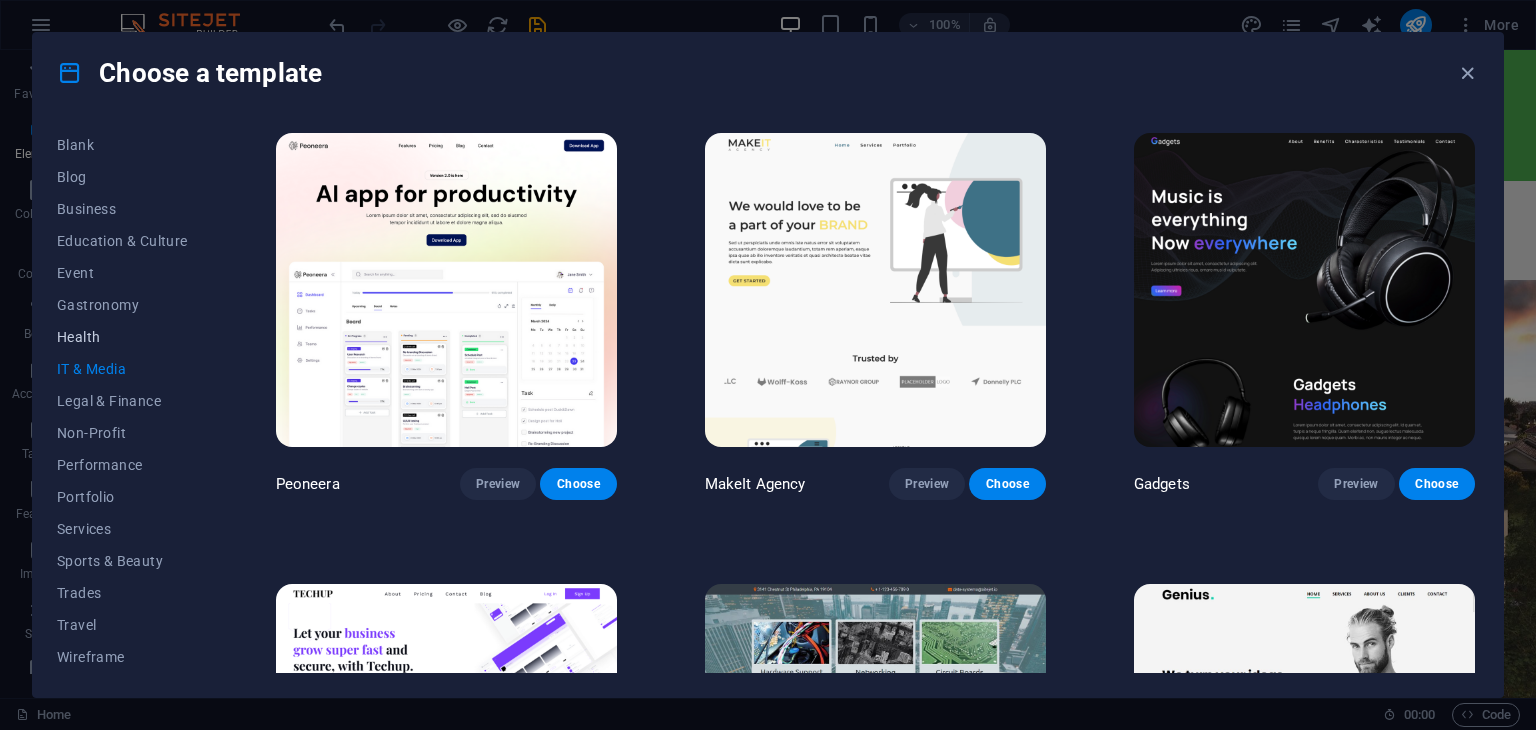 click on "Health" at bounding box center [122, 337] 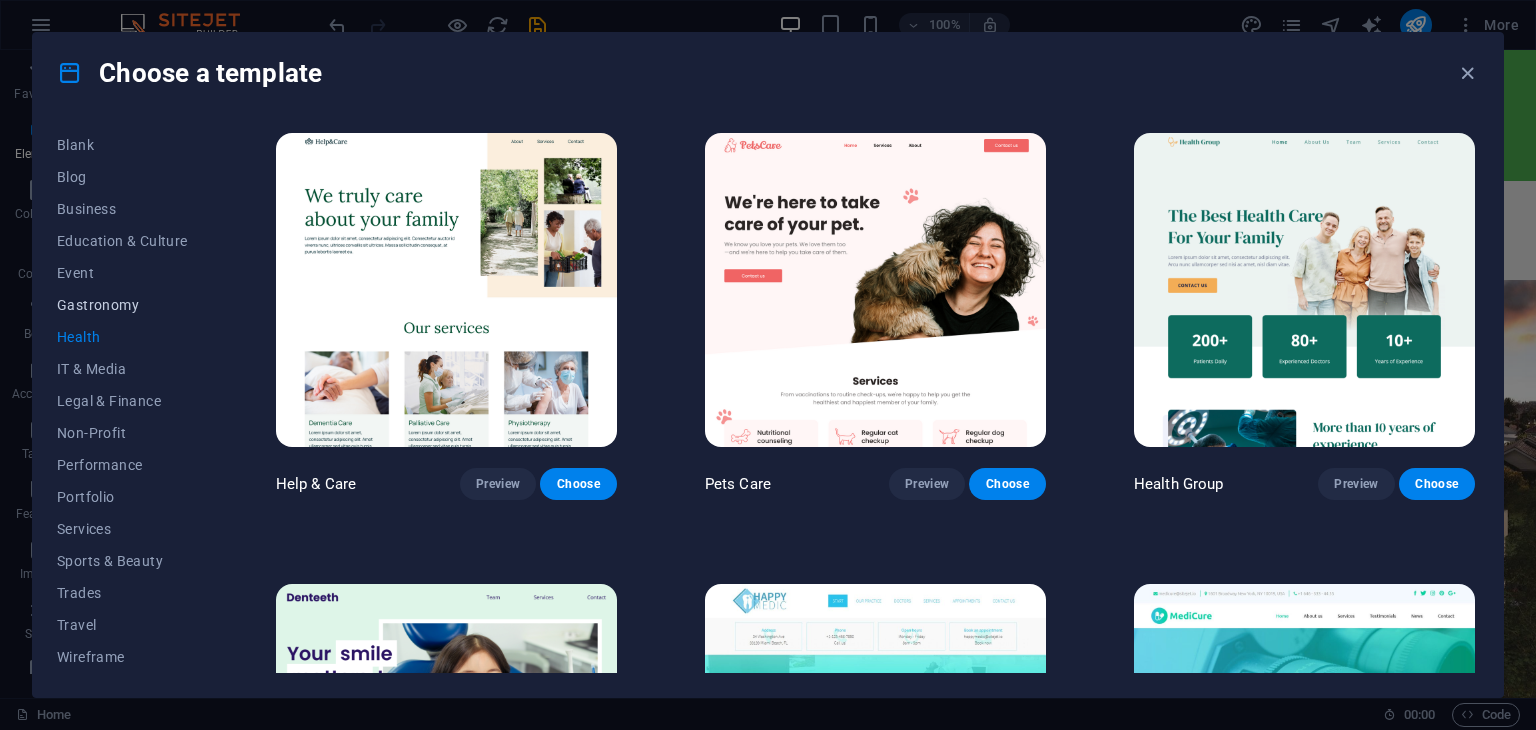 click on "Gastronomy" at bounding box center [122, 305] 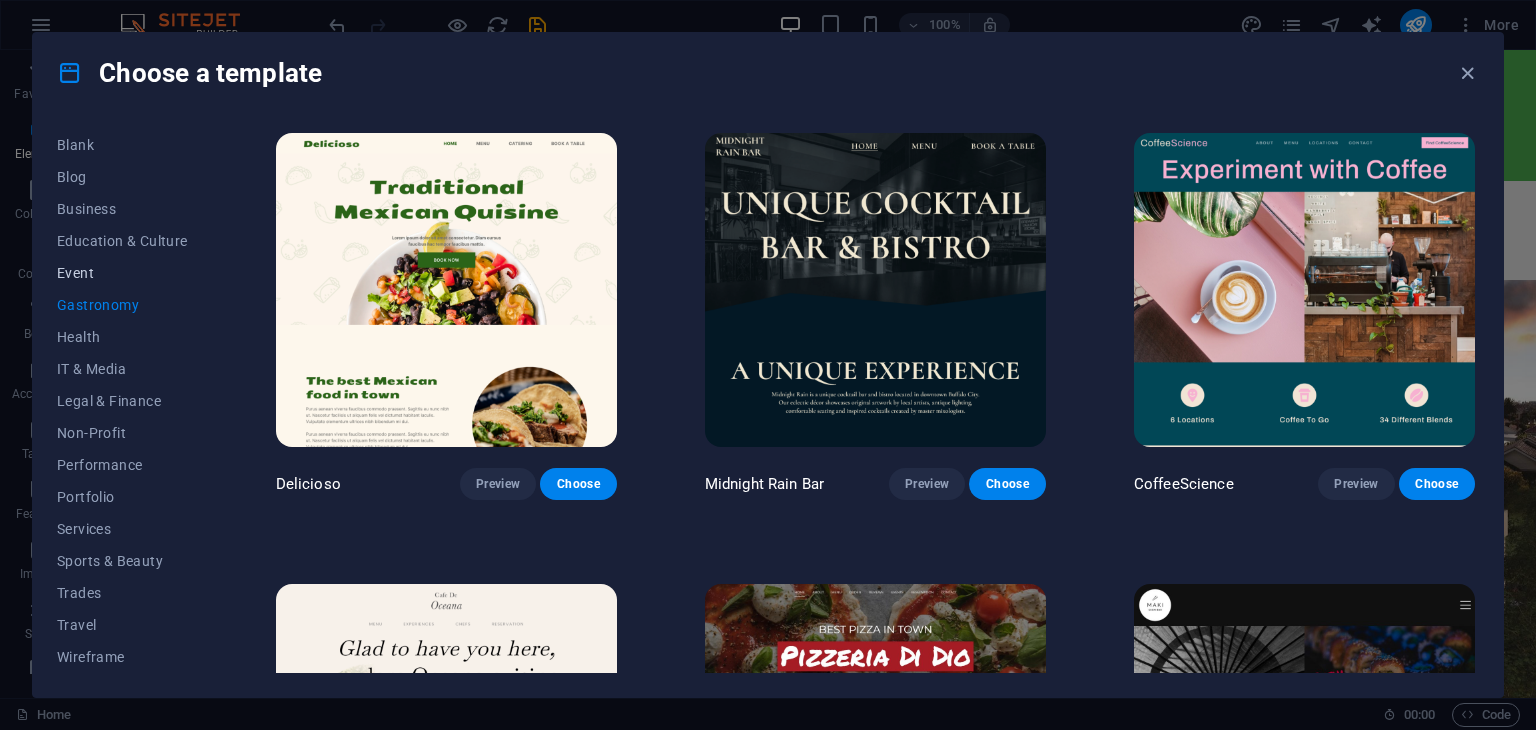 click on "Event" at bounding box center [122, 273] 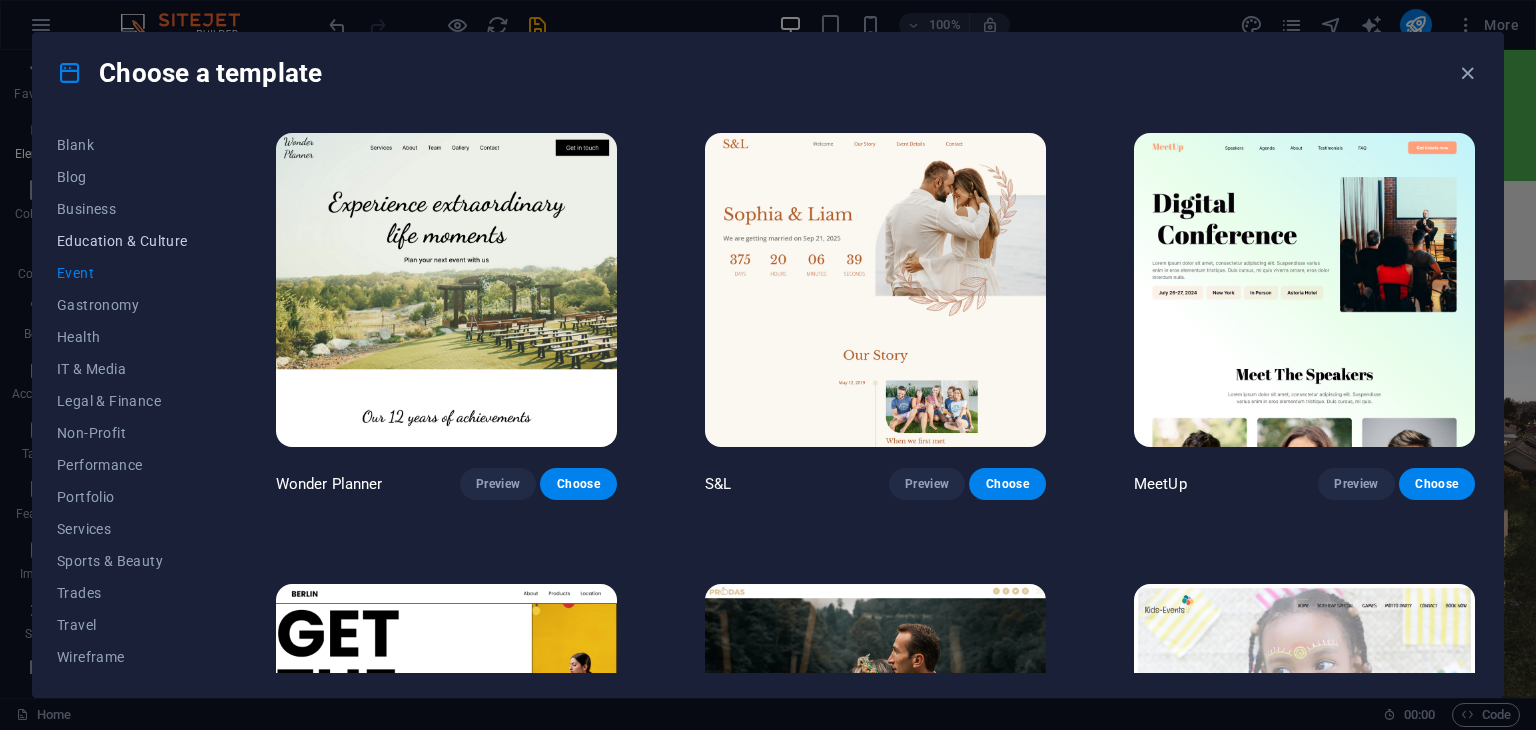 click on "Education & Culture" at bounding box center (122, 241) 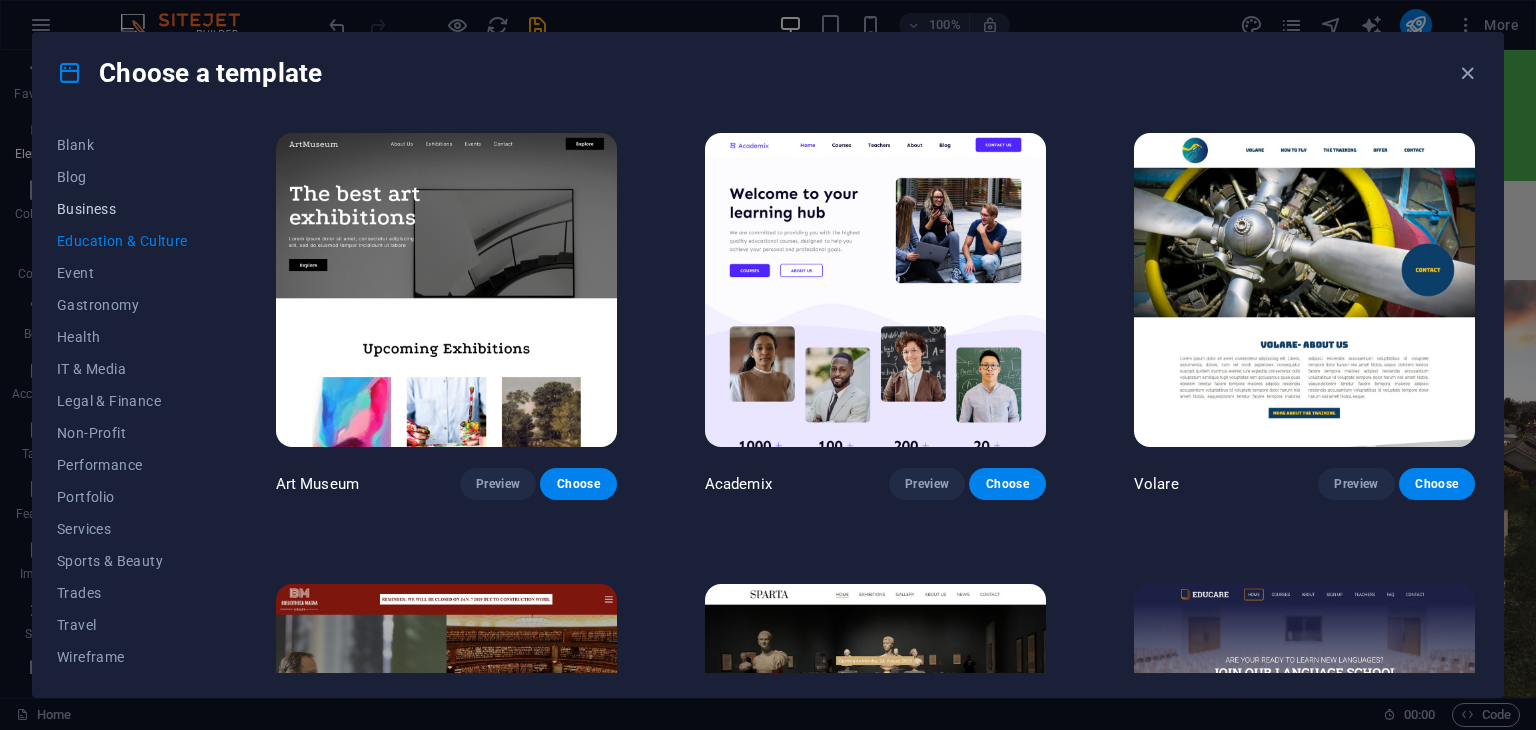 click on "Business" at bounding box center [122, 209] 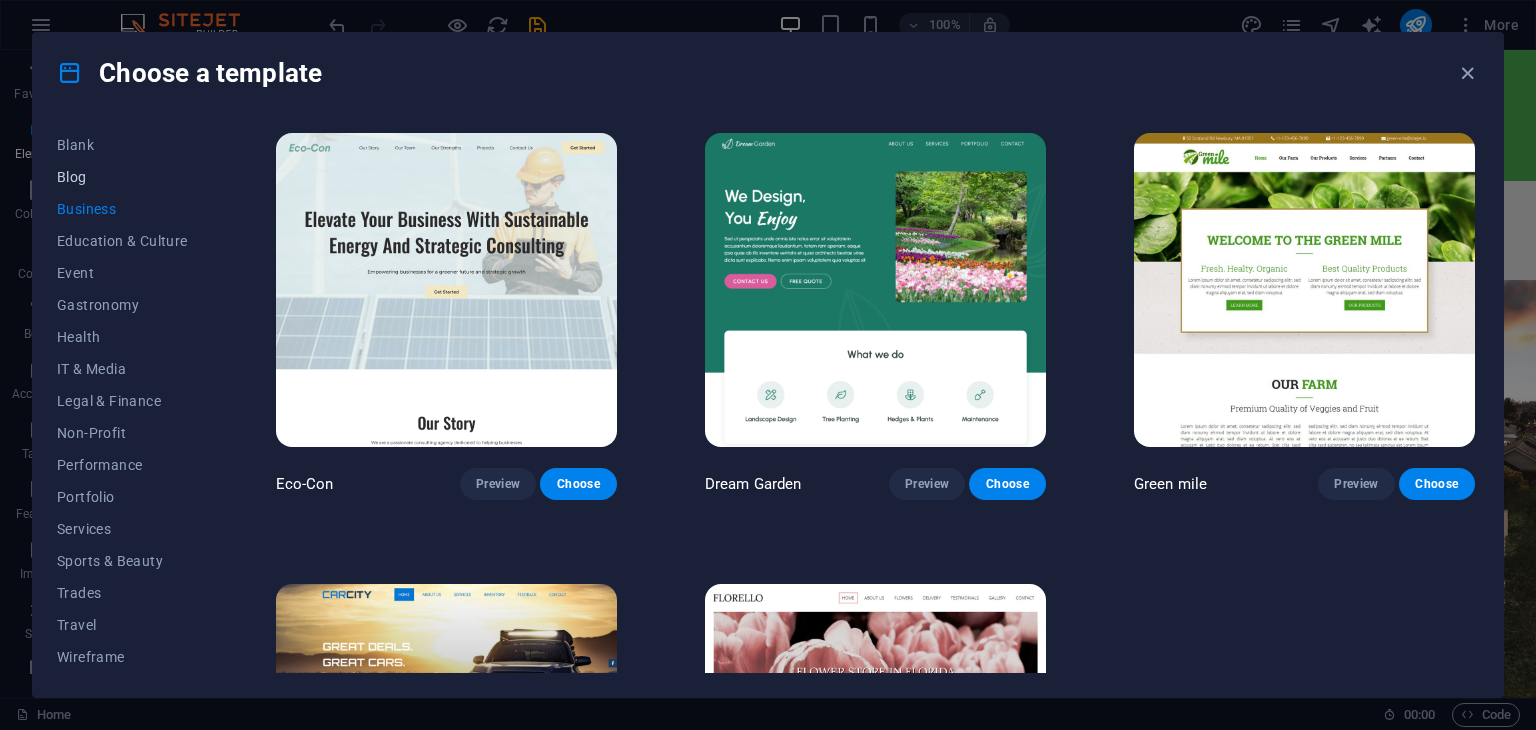 click on "Blog" at bounding box center [122, 177] 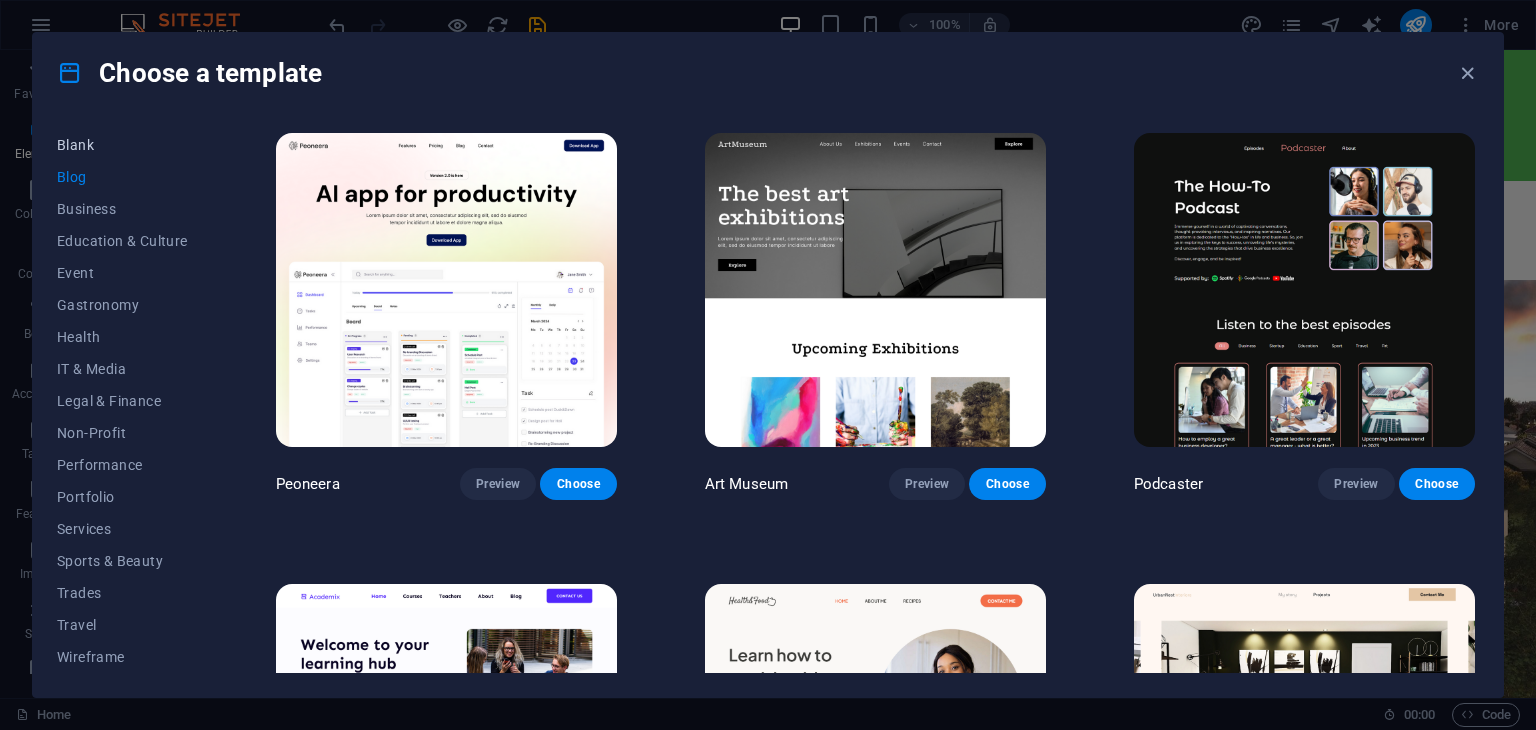 click on "Blank" at bounding box center [122, 145] 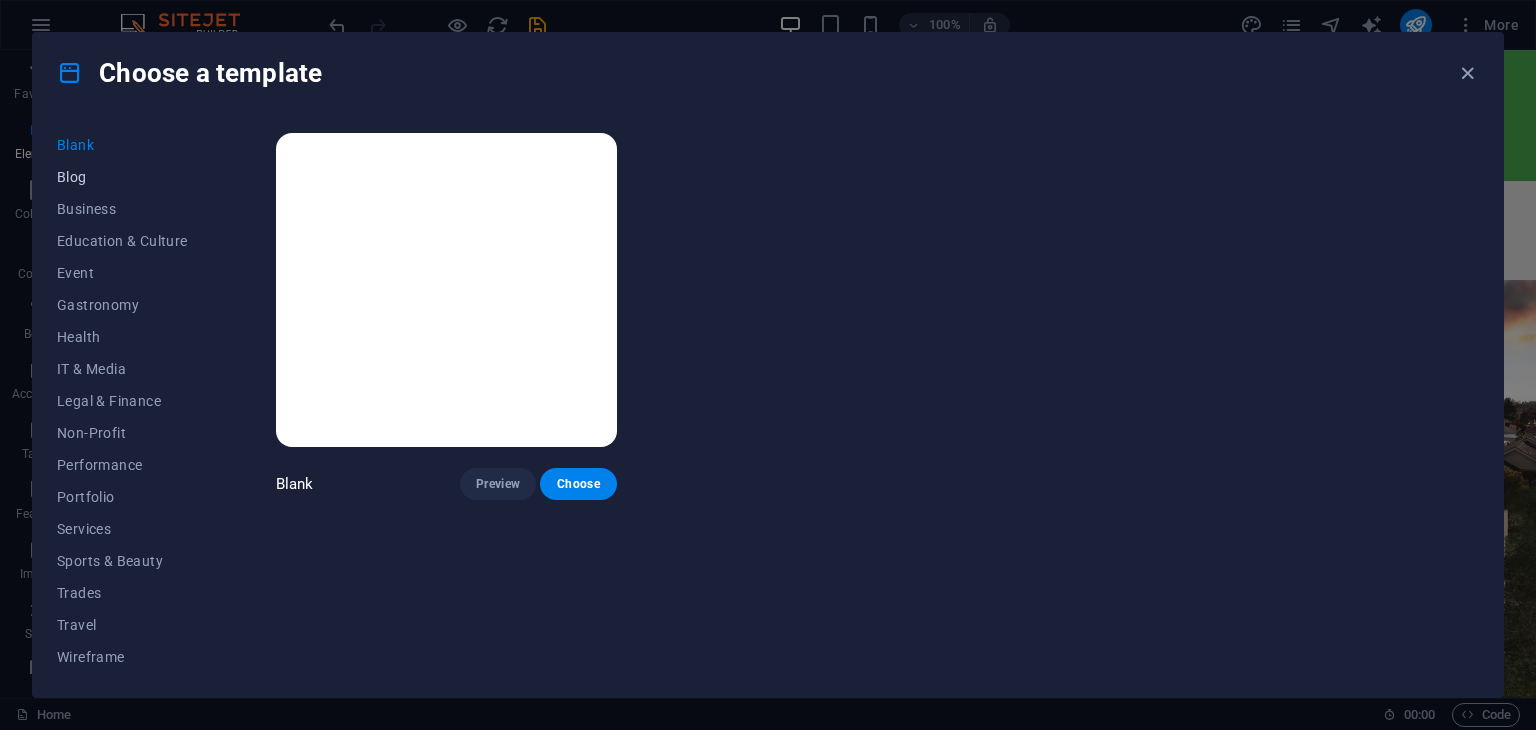 click on "Blog" at bounding box center (122, 177) 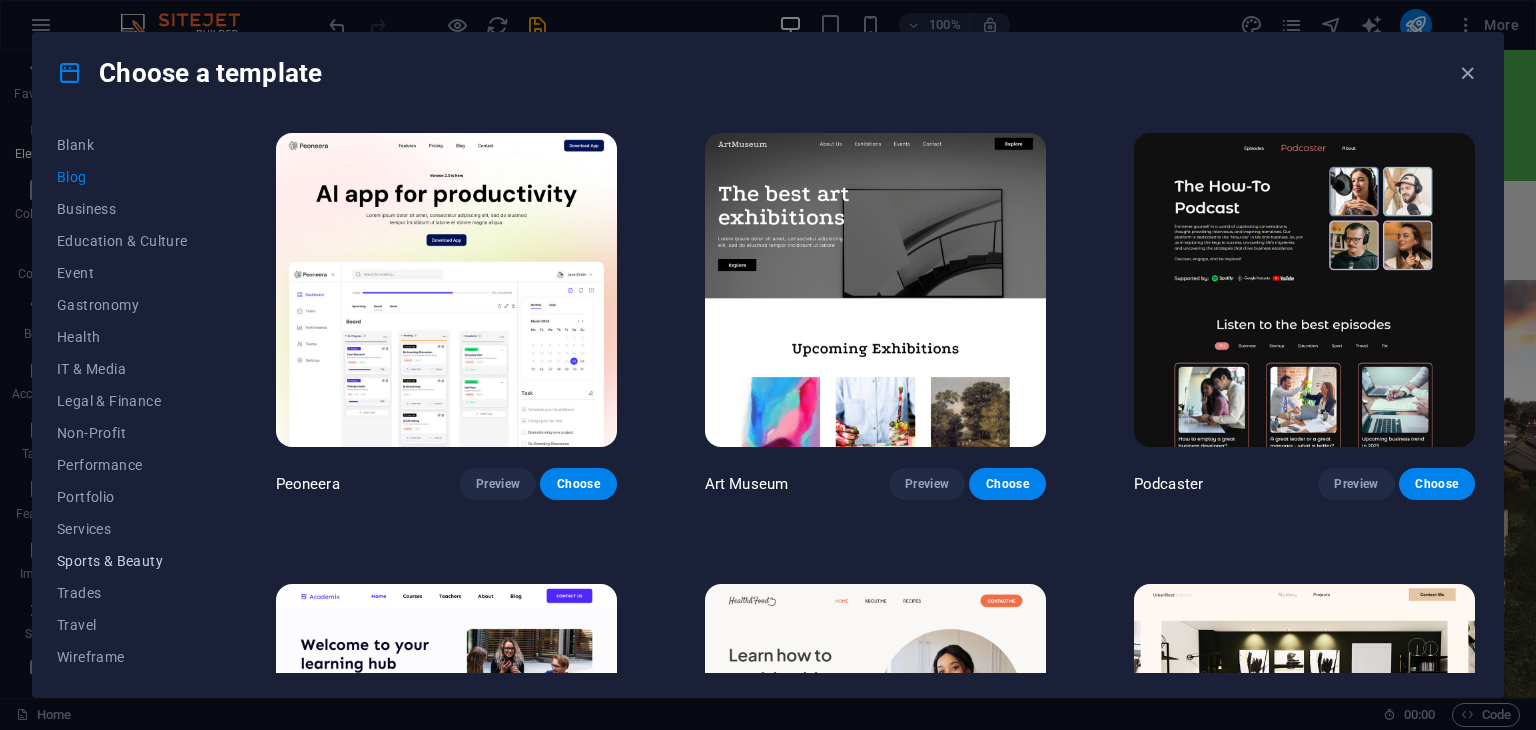 click on "Sports & Beauty" at bounding box center (122, 561) 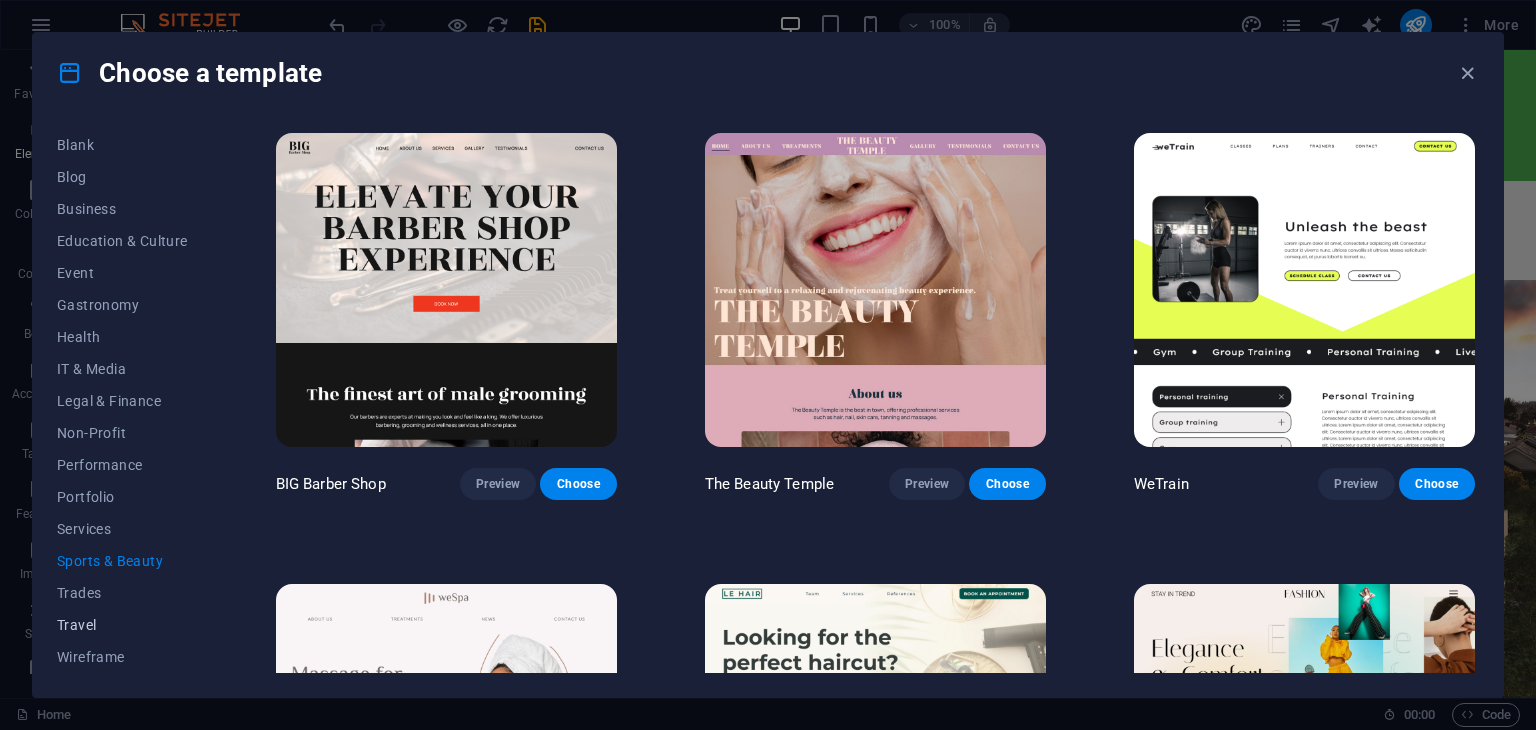 click on "Travel" at bounding box center (122, 625) 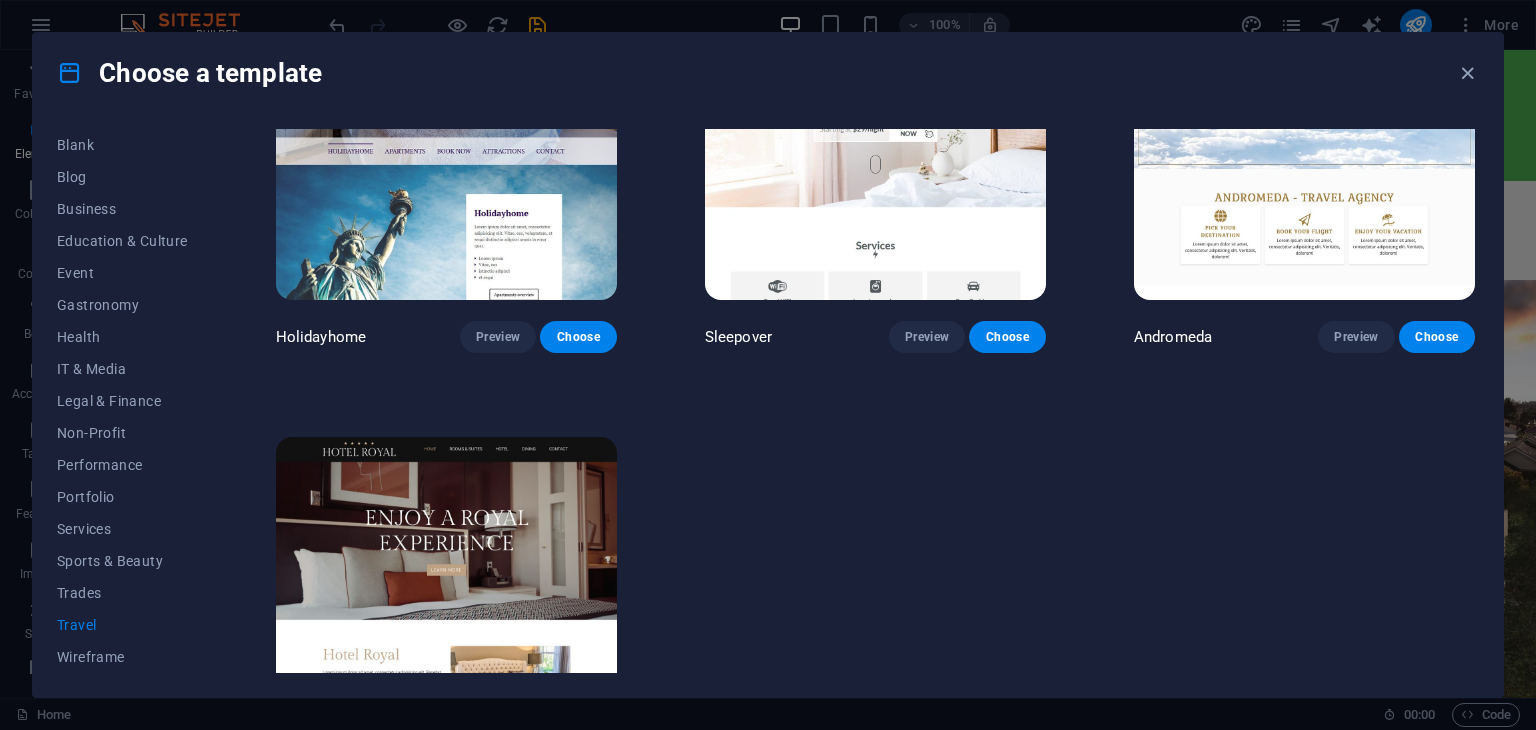 scroll, scrollTop: 600, scrollLeft: 0, axis: vertical 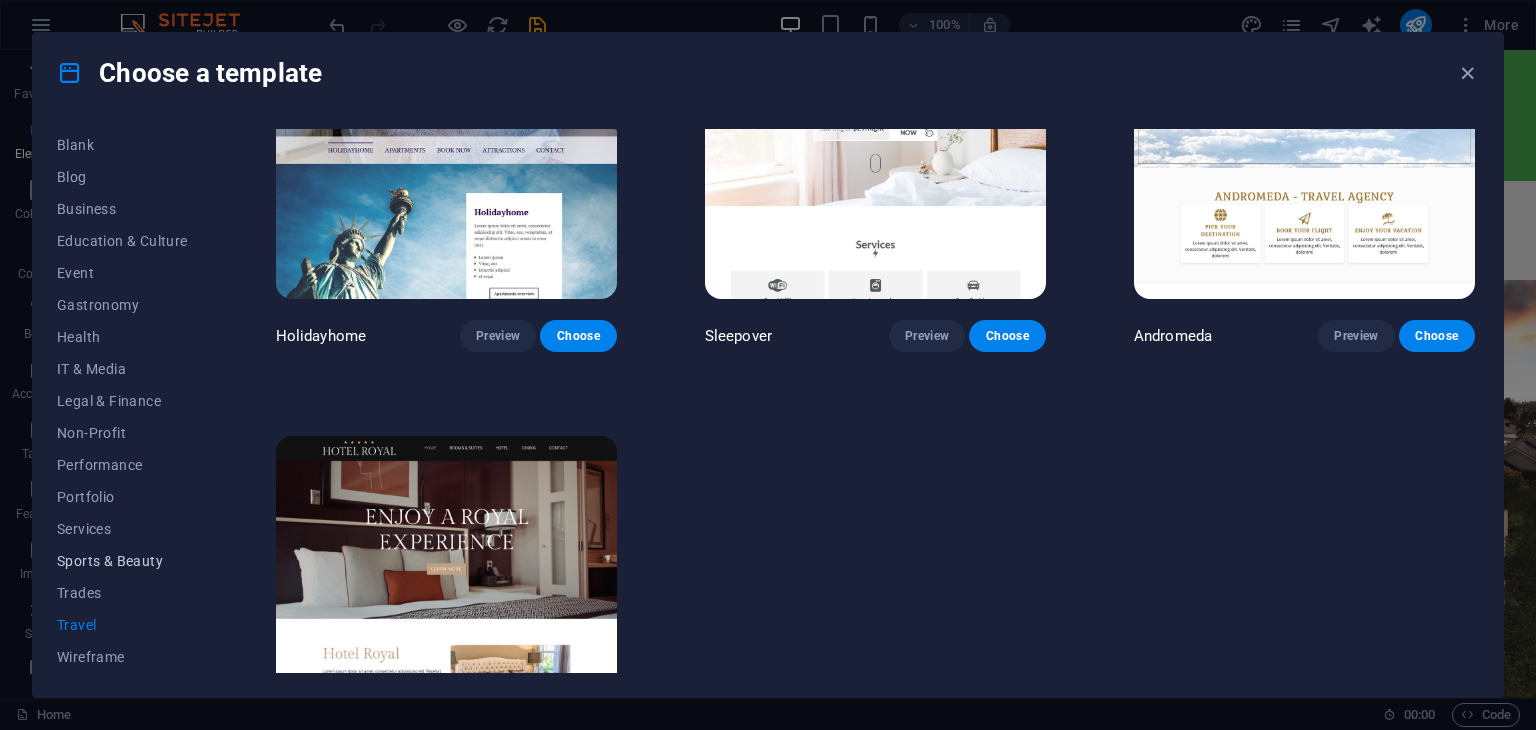 click on "Sports & Beauty" at bounding box center [122, 561] 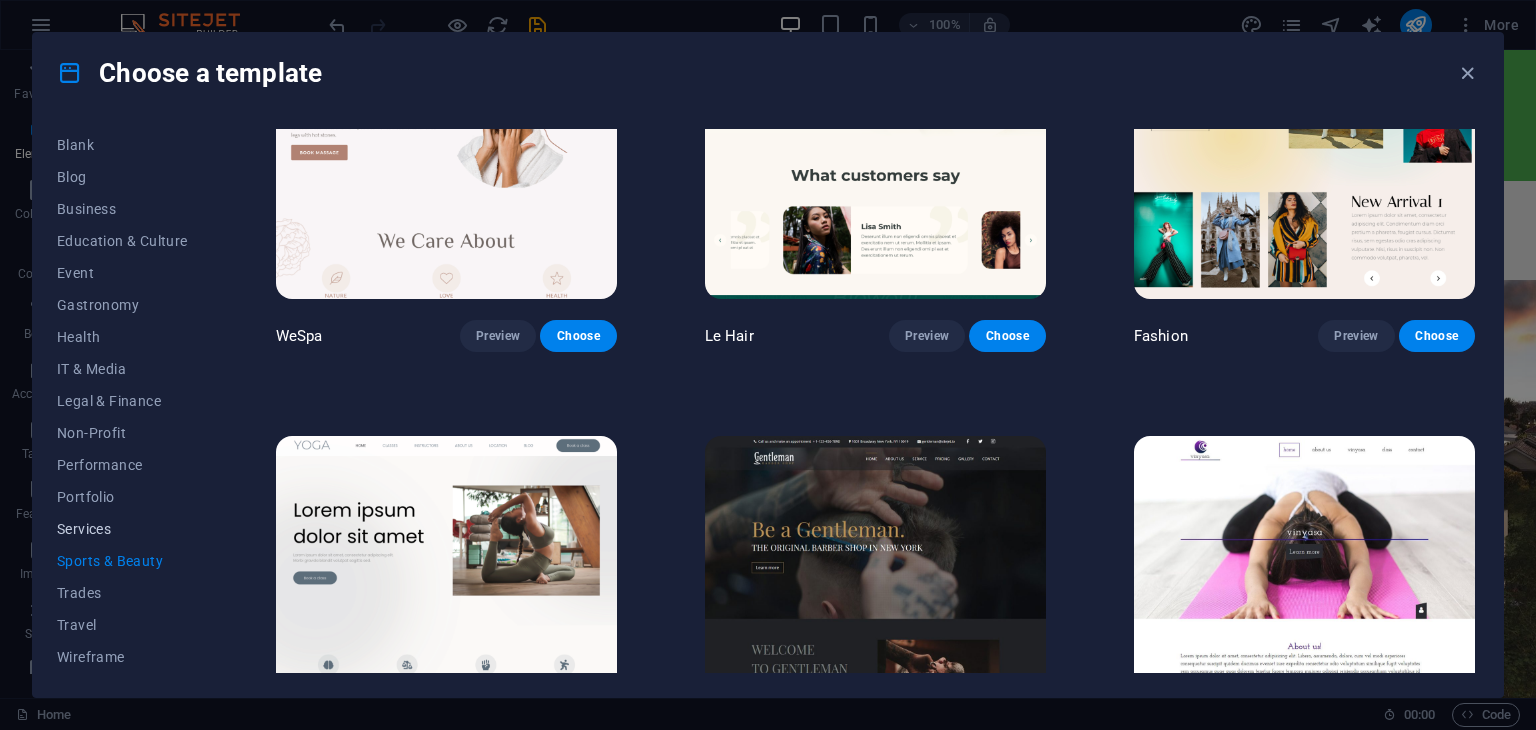 click on "Services" at bounding box center [122, 529] 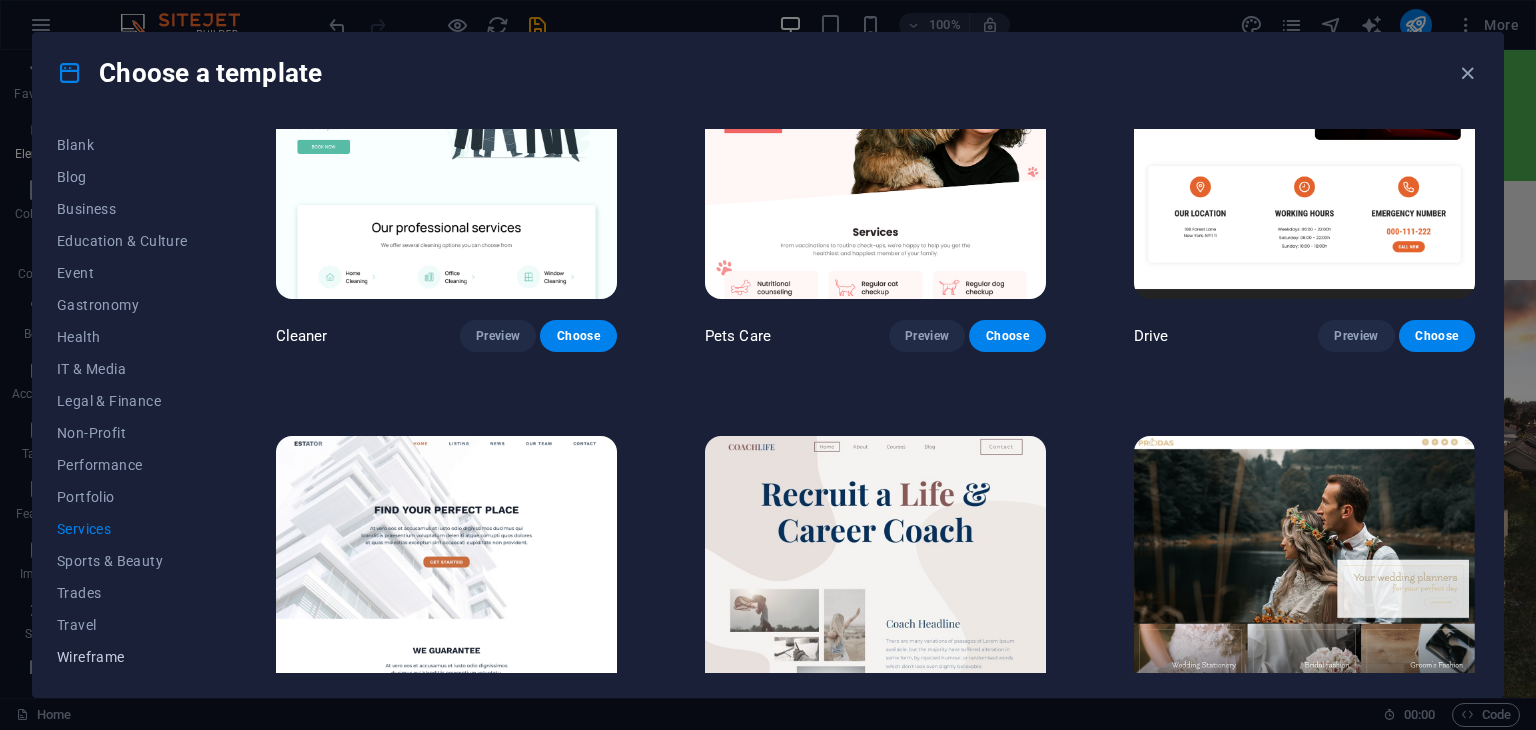 click on "Wireframe" at bounding box center (122, 657) 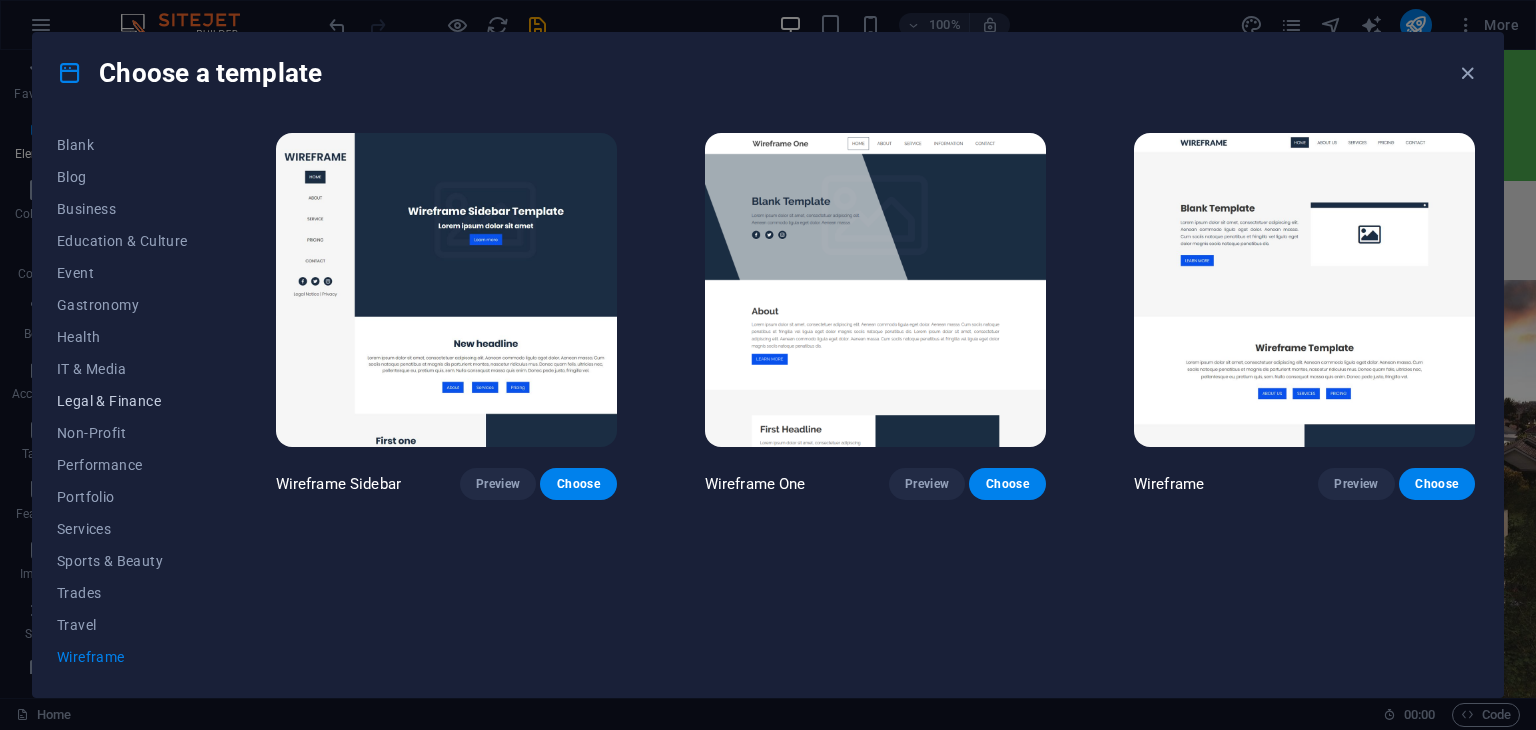 click on "Legal & Finance" at bounding box center [122, 401] 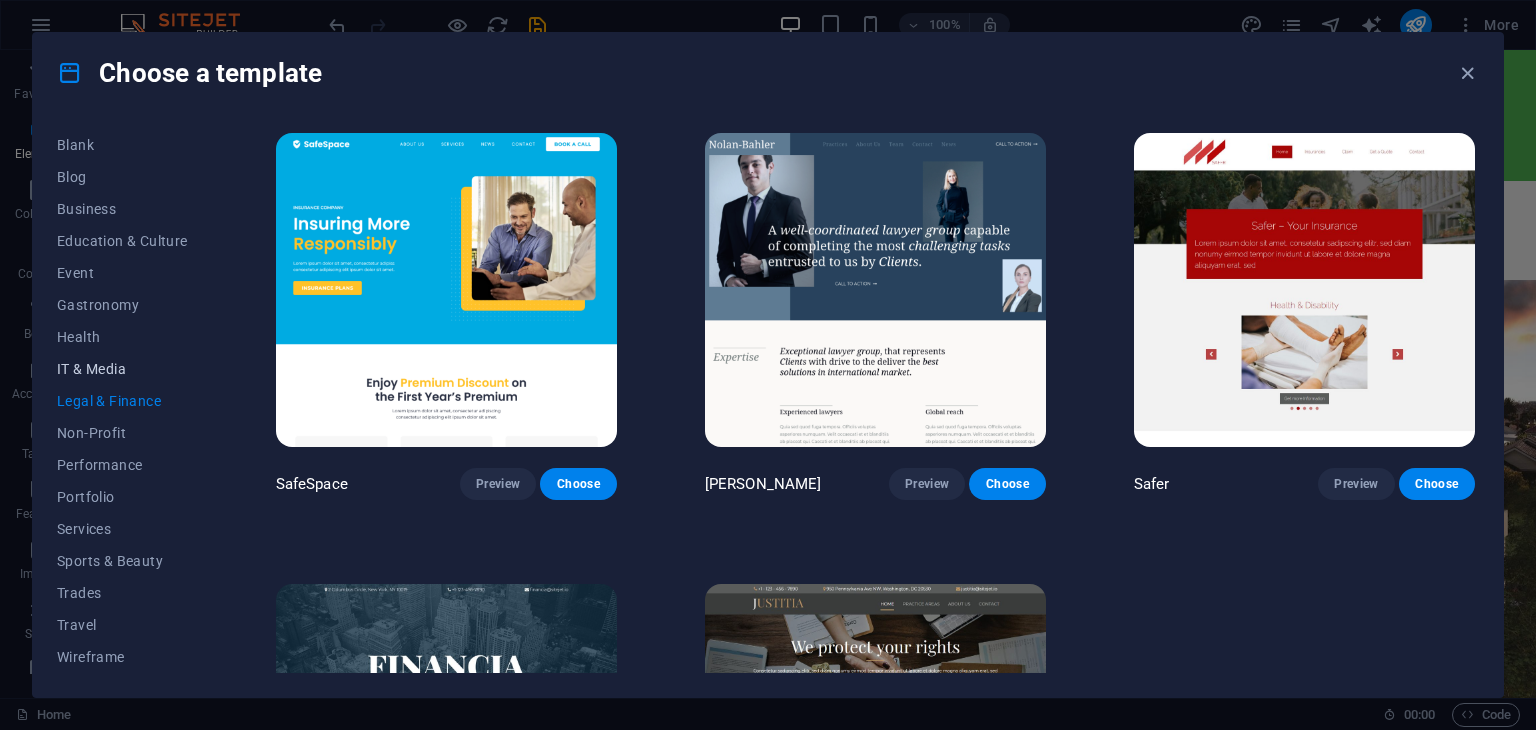 click on "IT & Media" at bounding box center (122, 369) 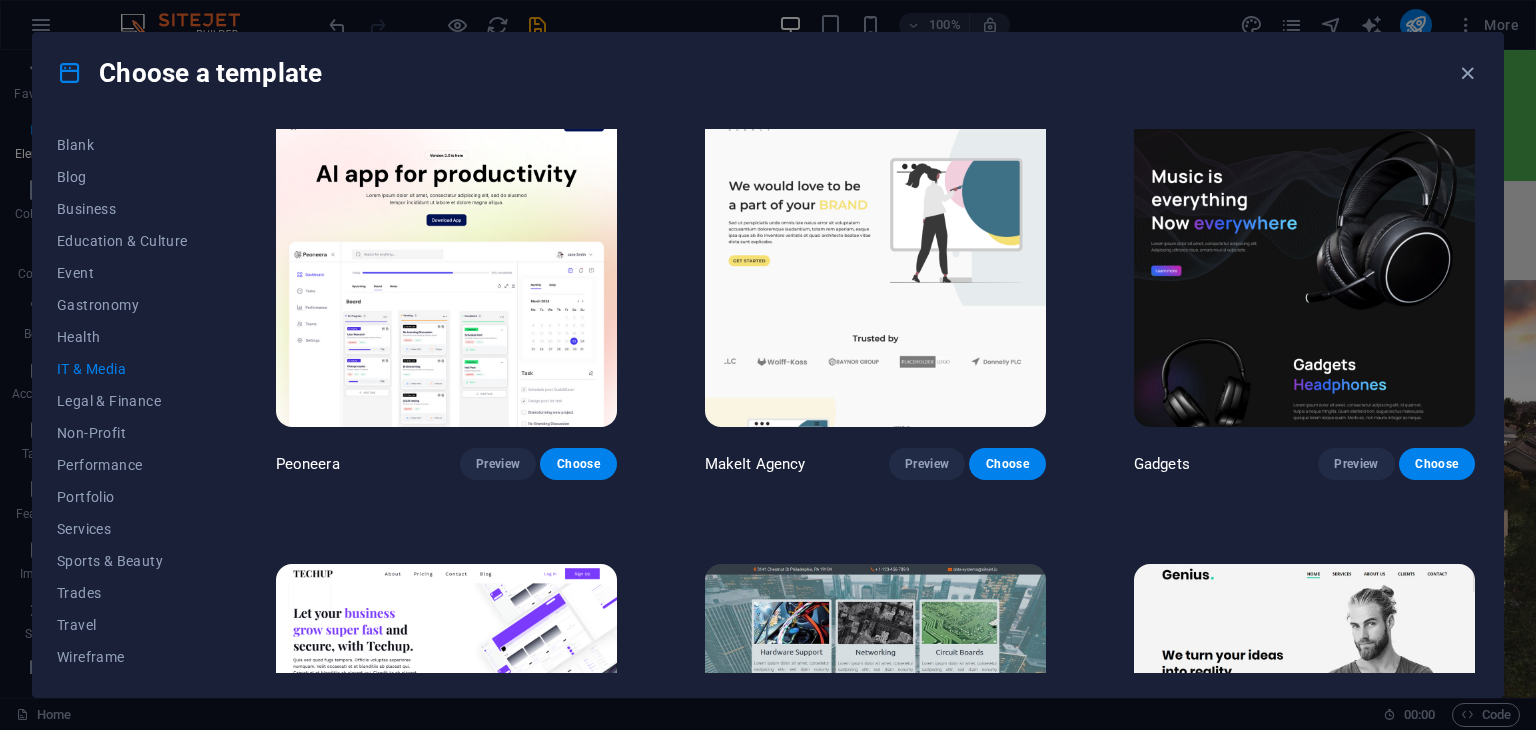 scroll, scrollTop: 0, scrollLeft: 0, axis: both 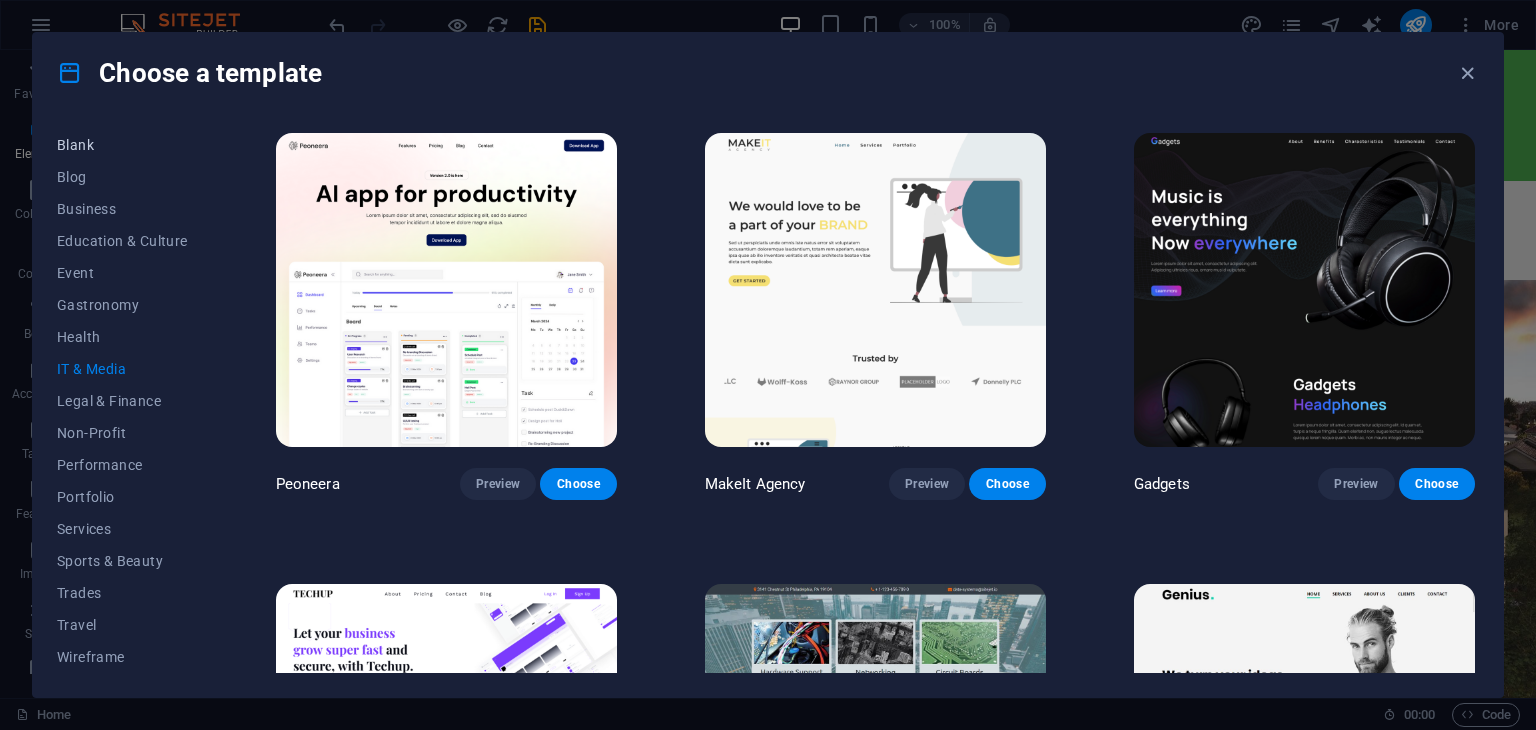 click on "Blank" at bounding box center (122, 145) 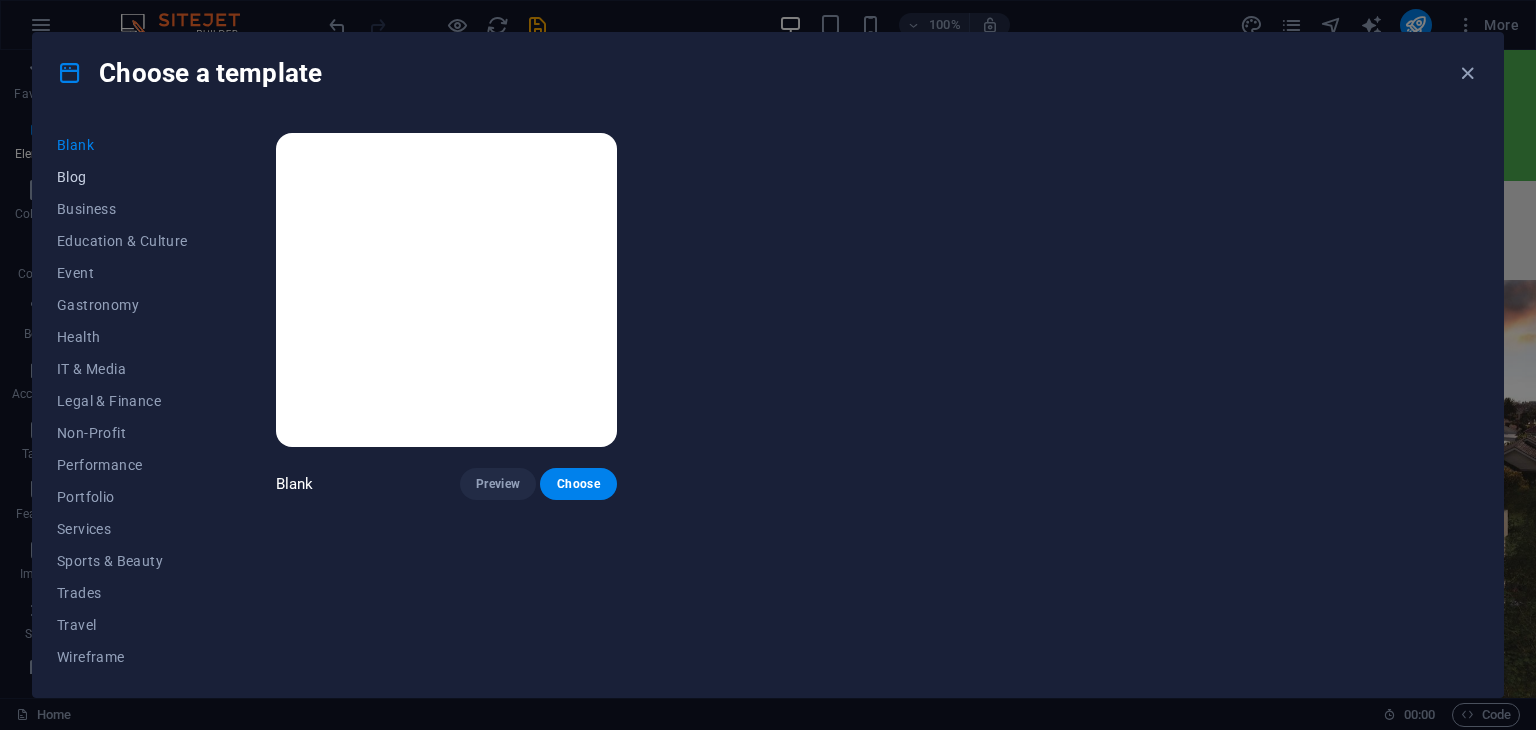 click on "Blog" at bounding box center (122, 177) 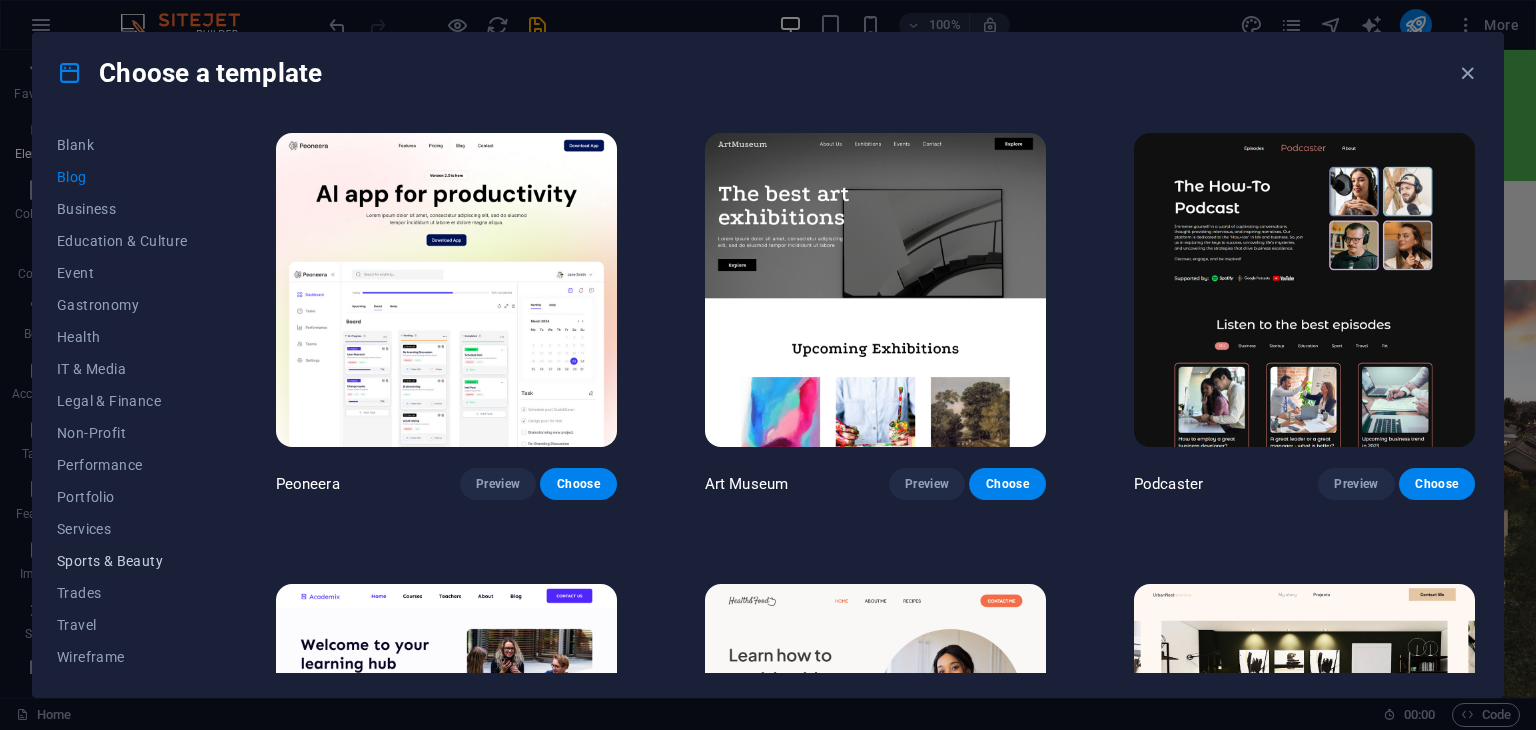 click on "Sports & Beauty" at bounding box center [122, 561] 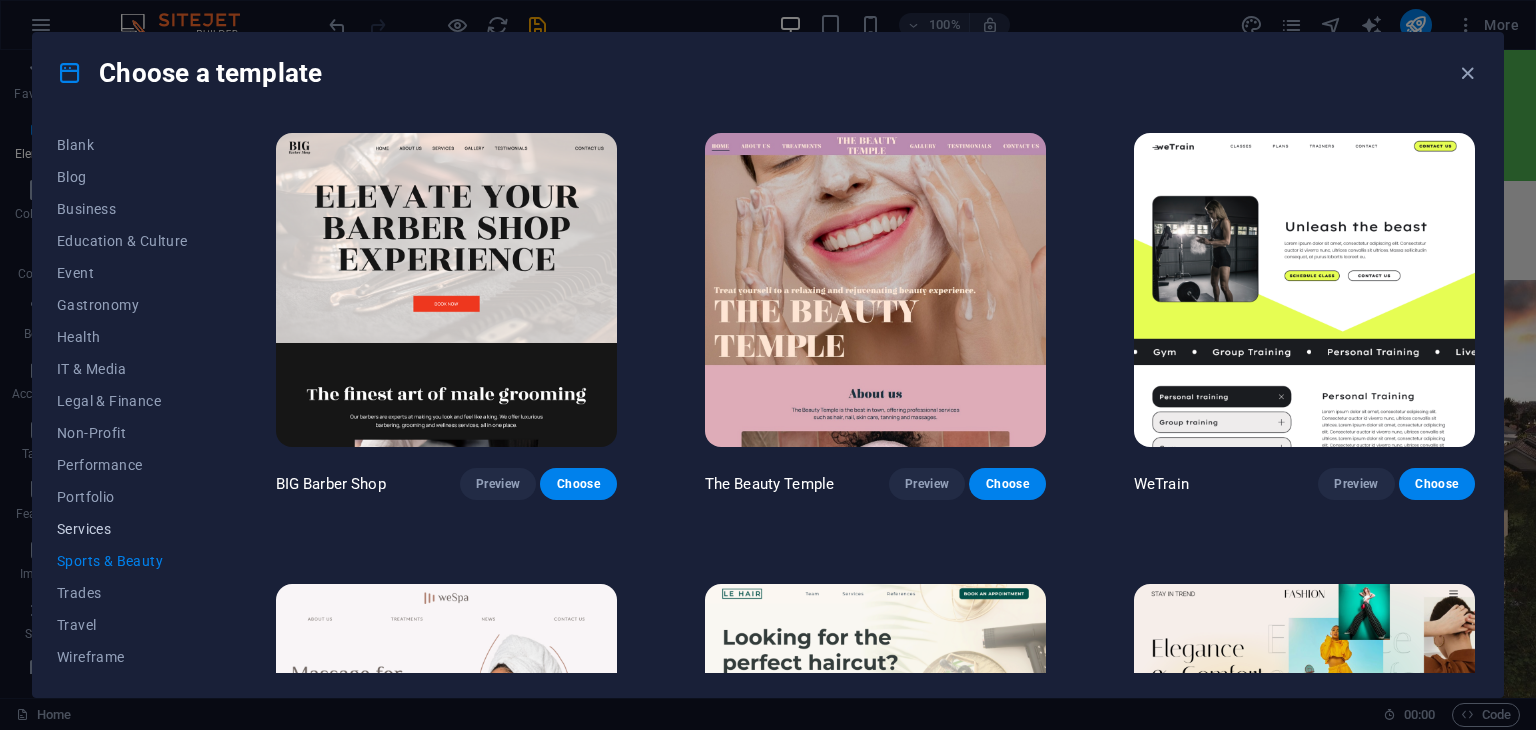 click on "Services" at bounding box center [122, 529] 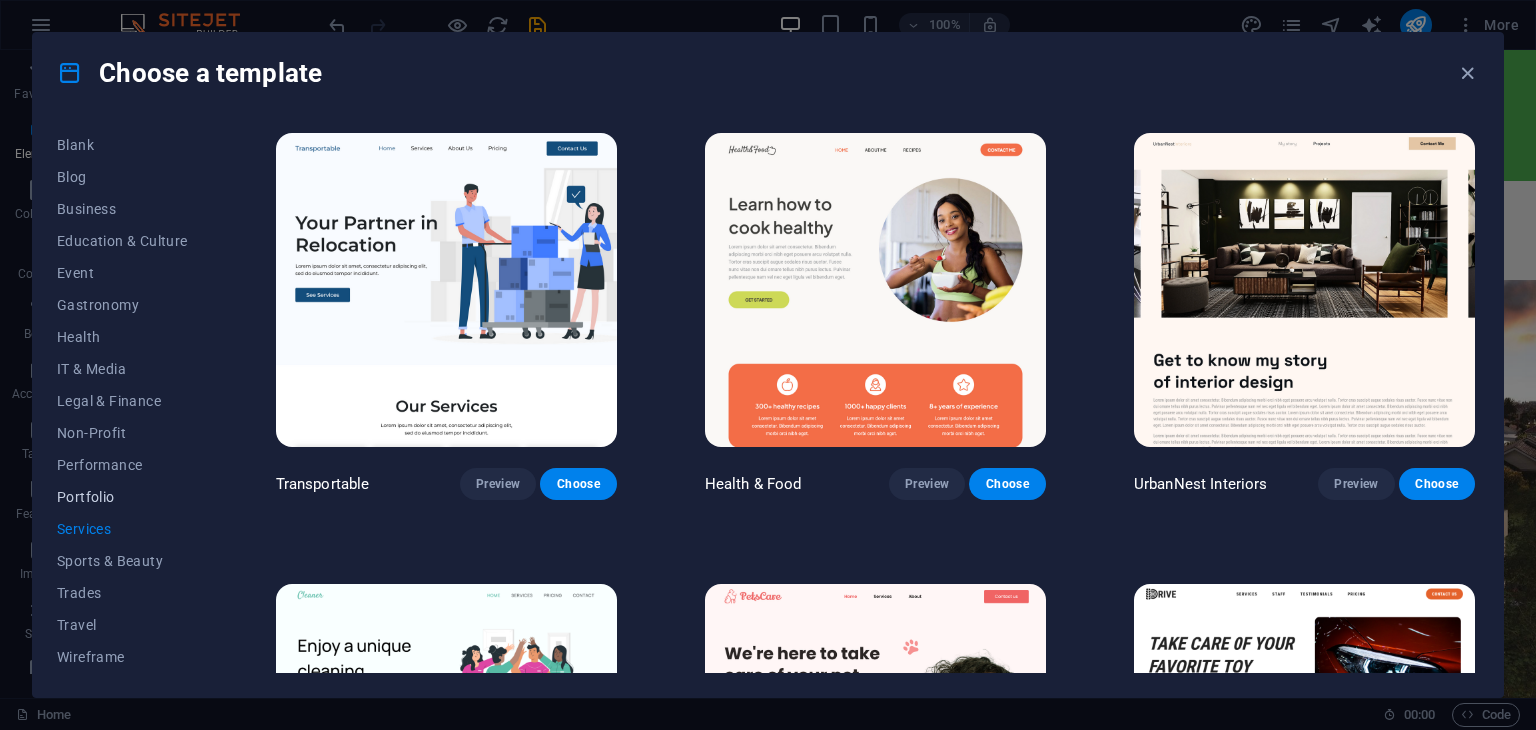 click on "Portfolio" at bounding box center [122, 497] 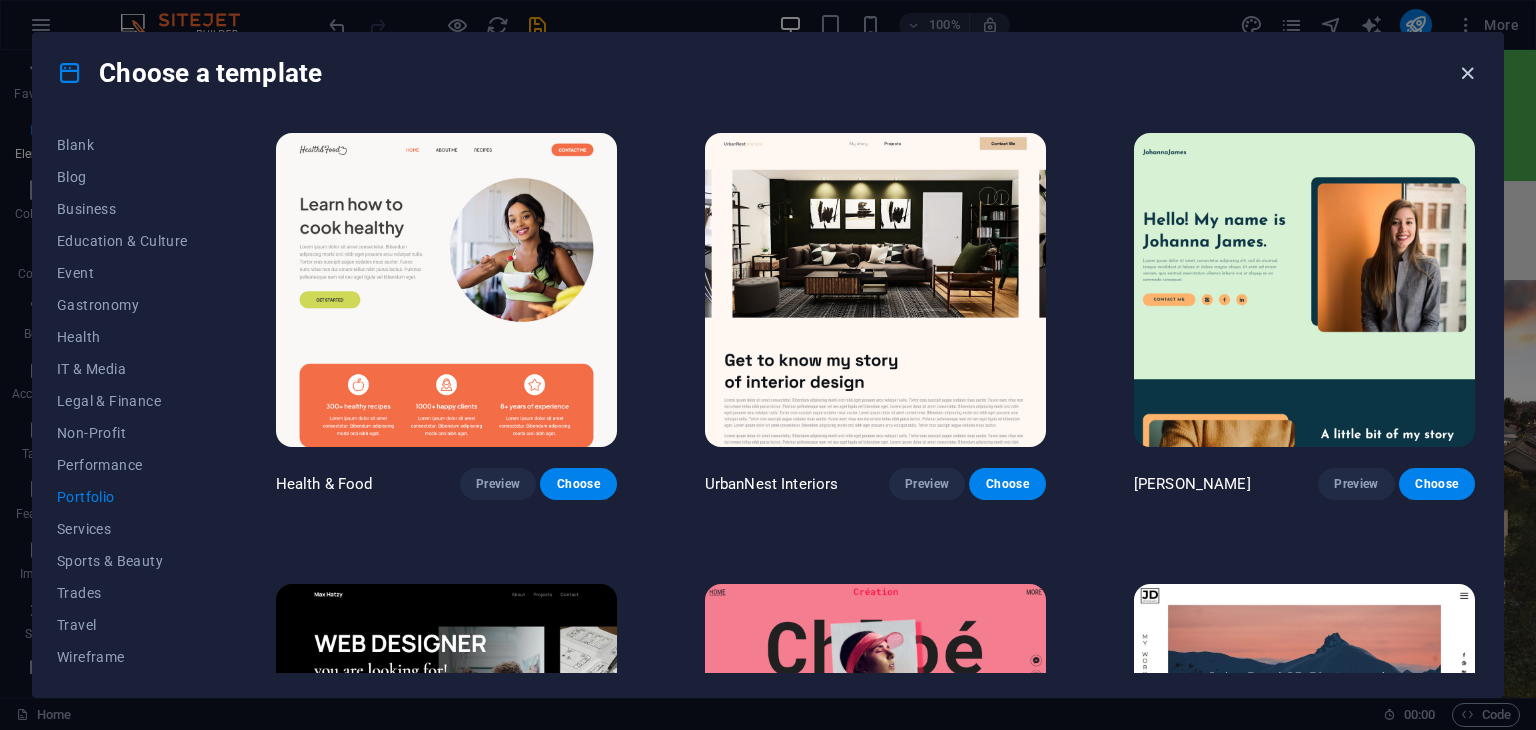 click at bounding box center [1467, 73] 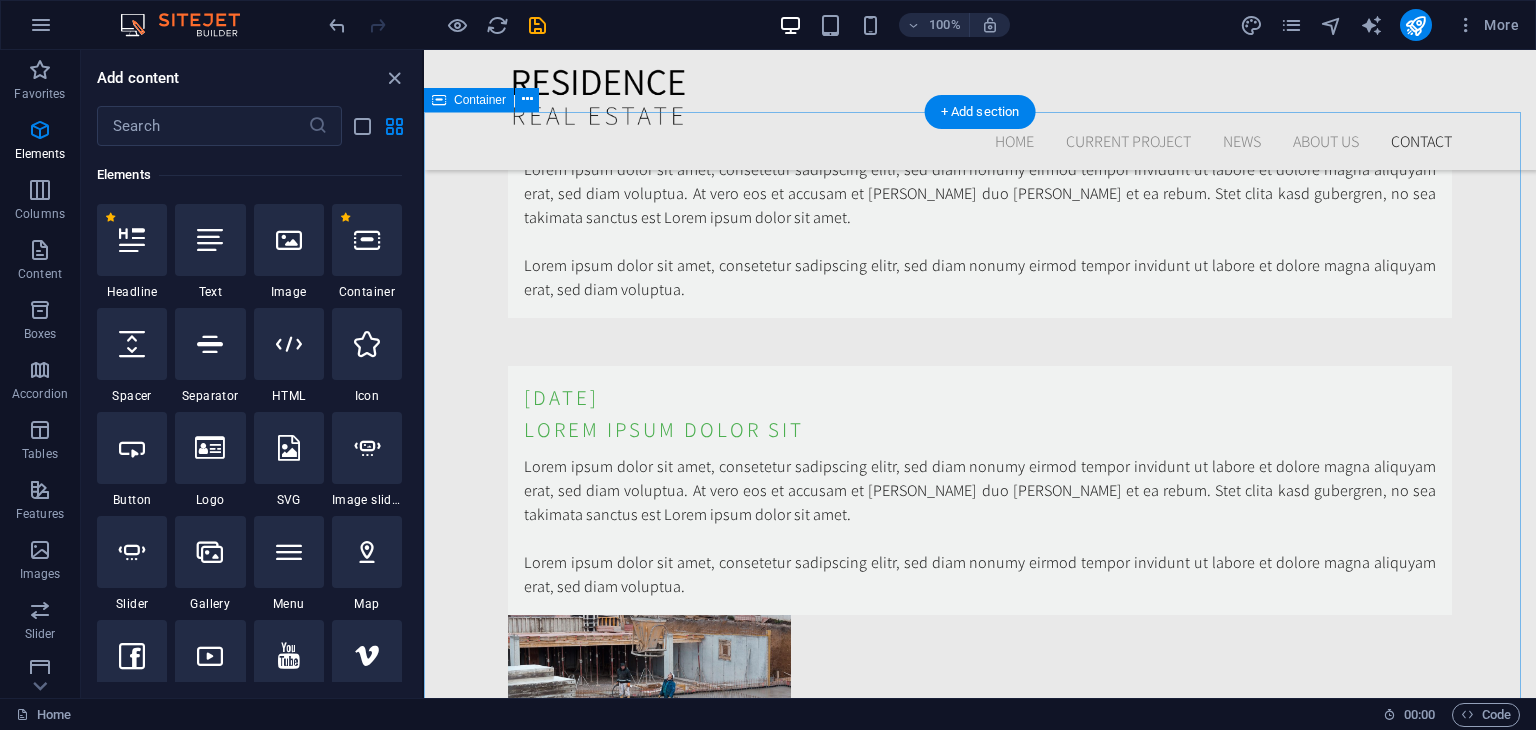 scroll, scrollTop: 5600, scrollLeft: 0, axis: vertical 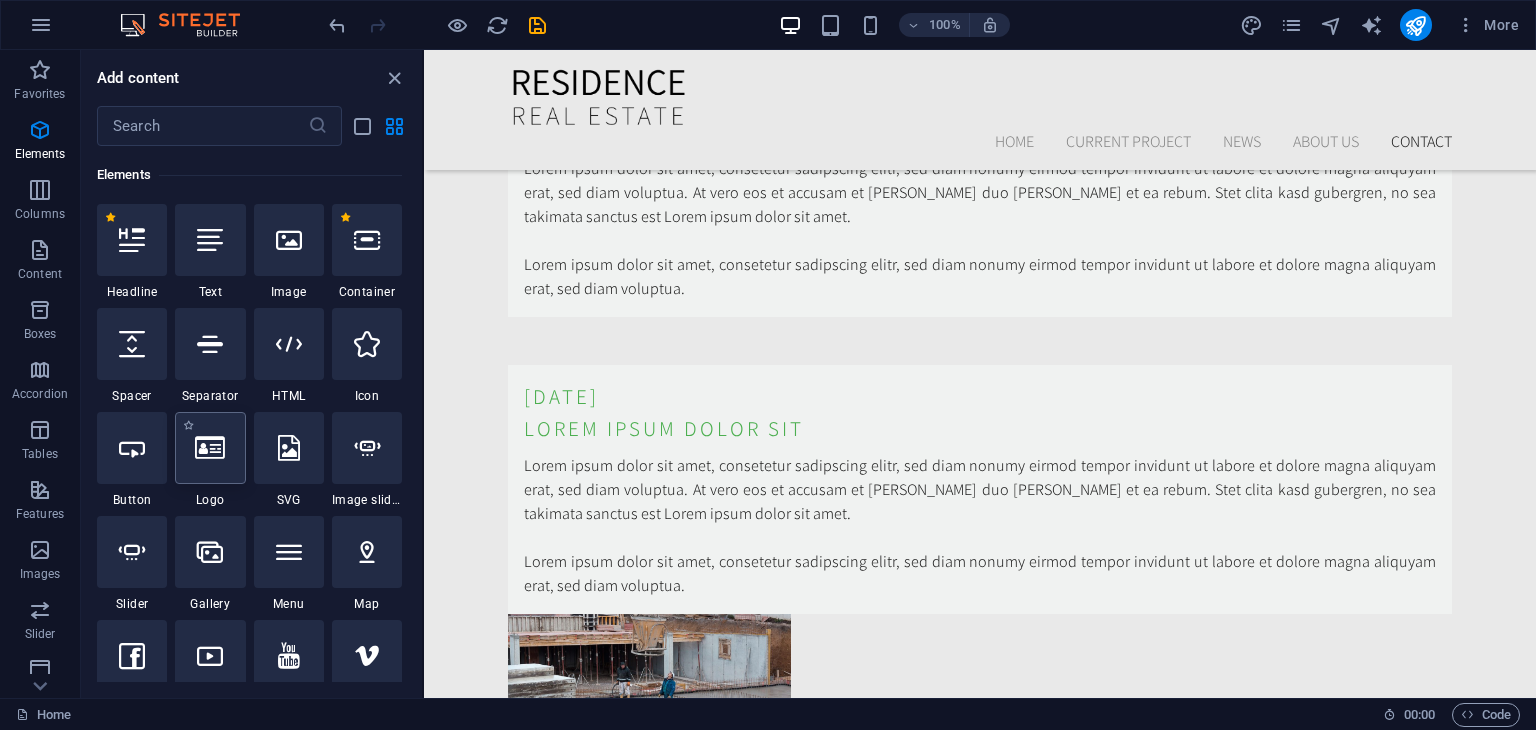 click at bounding box center (210, 448) 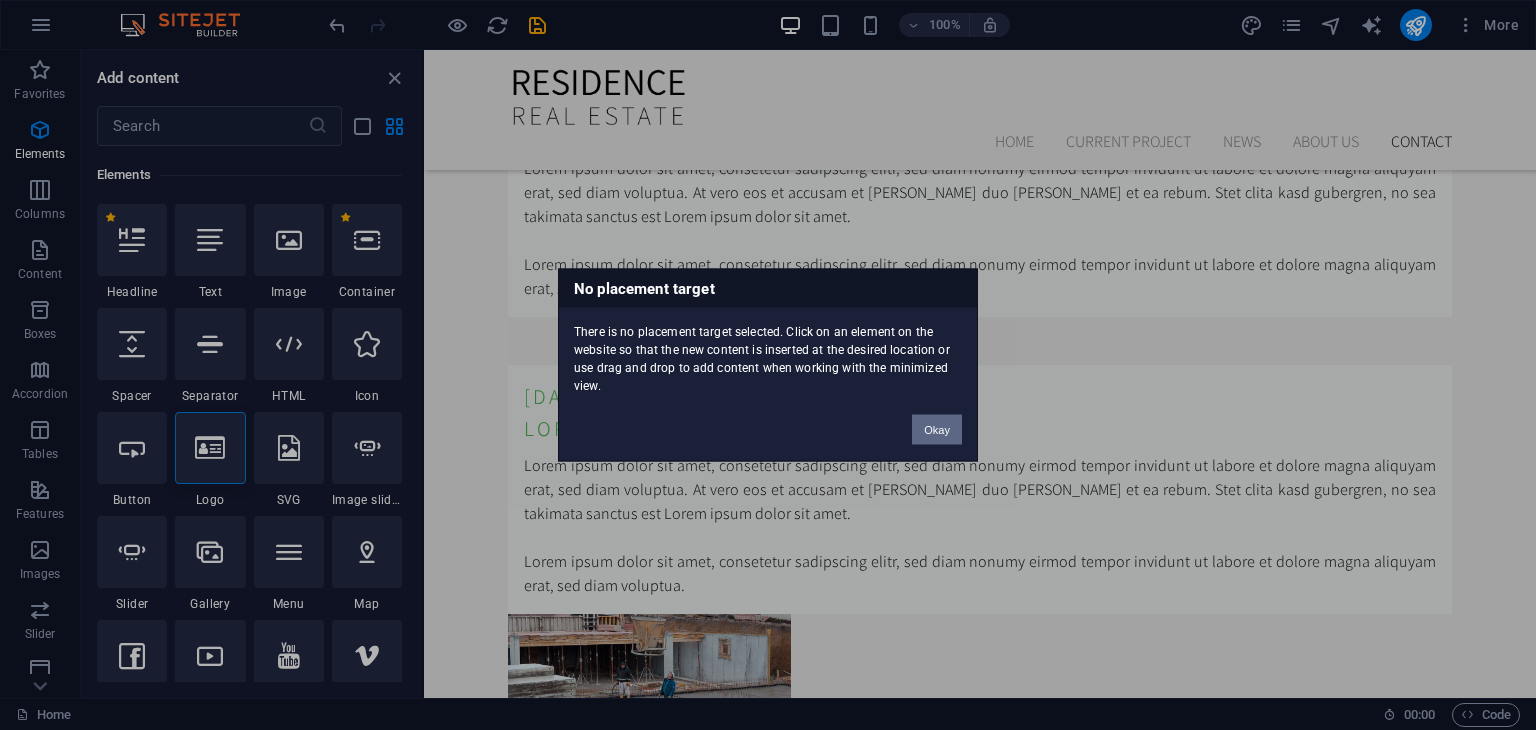 drag, startPoint x: 924, startPoint y: 417, endPoint x: 500, endPoint y: 368, distance: 426.822 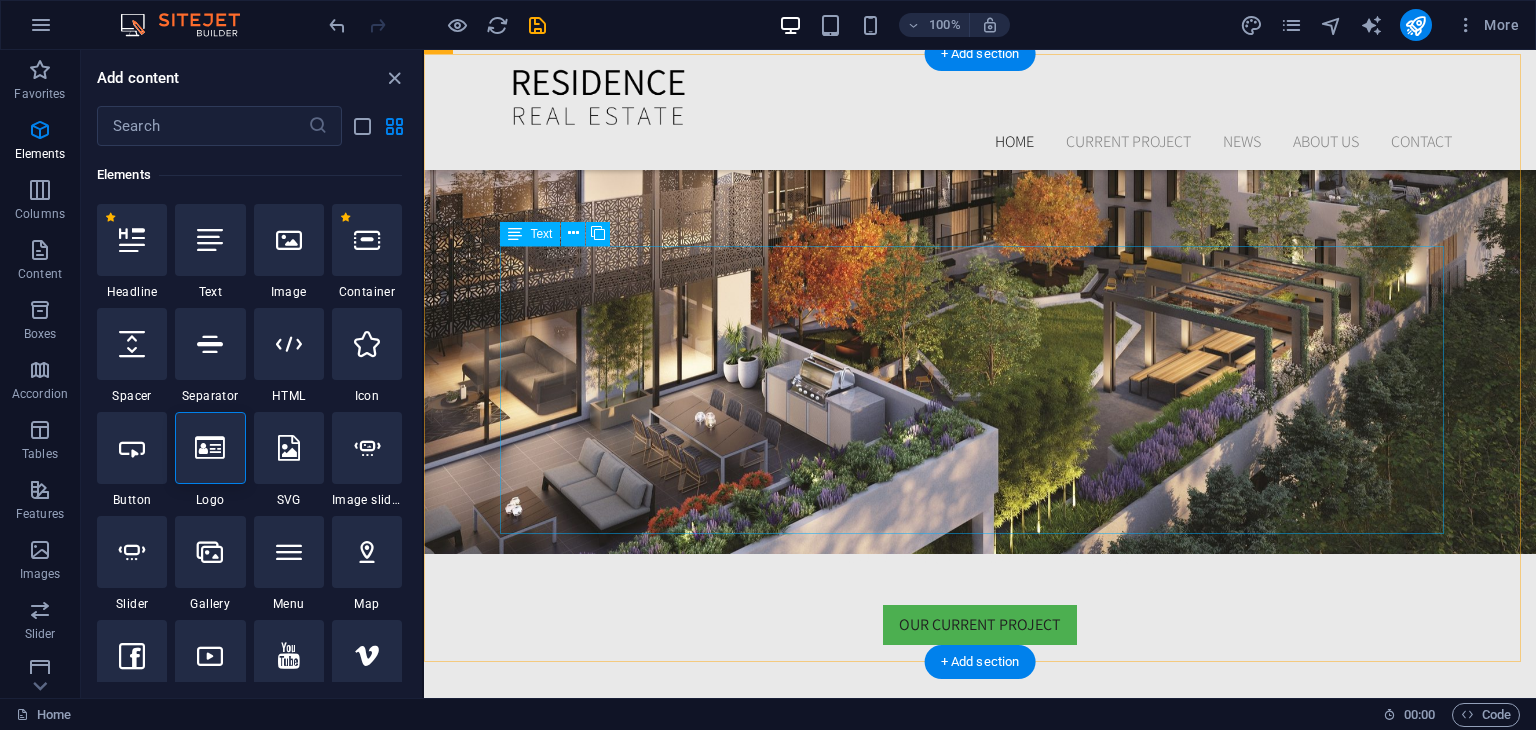 scroll, scrollTop: 0, scrollLeft: 0, axis: both 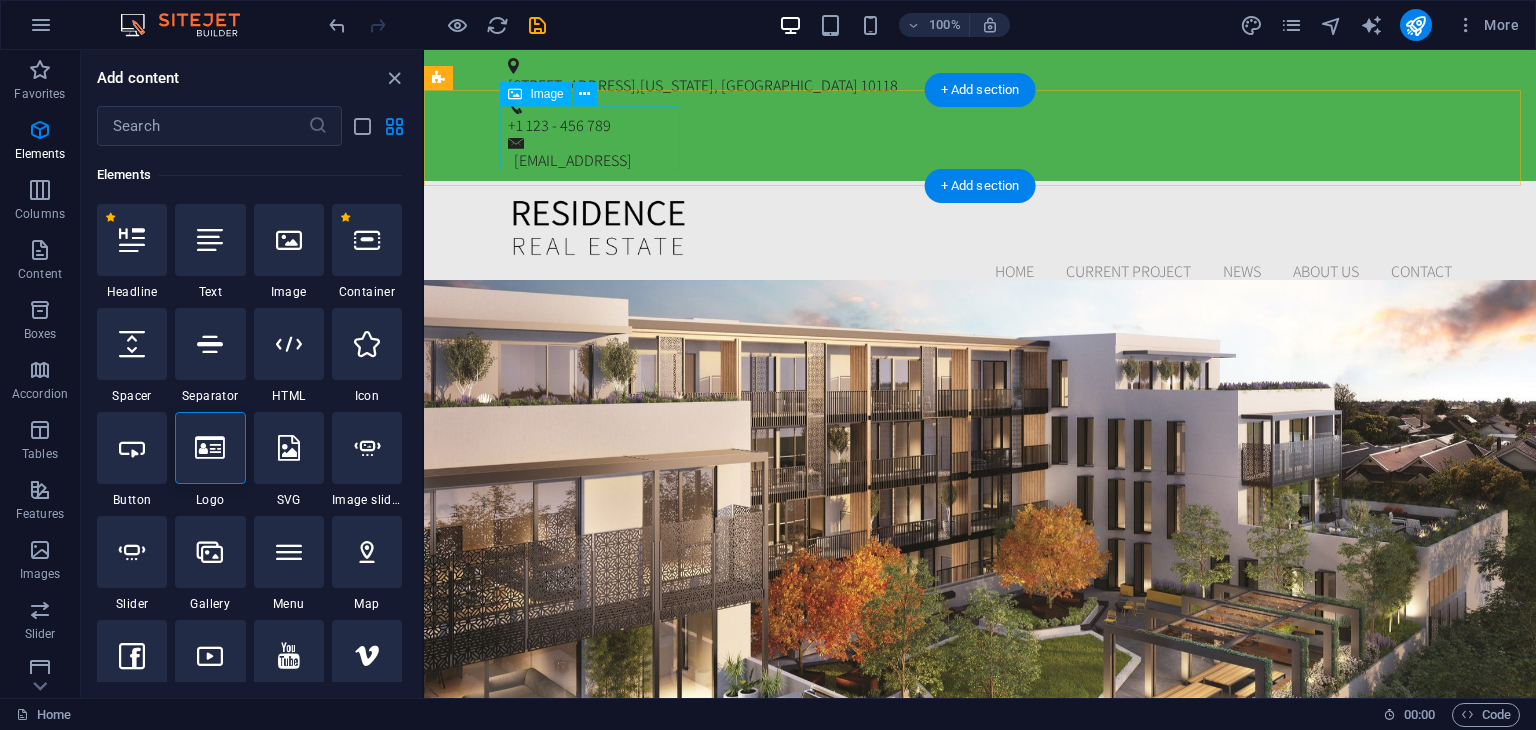 click at bounding box center [980, 229] 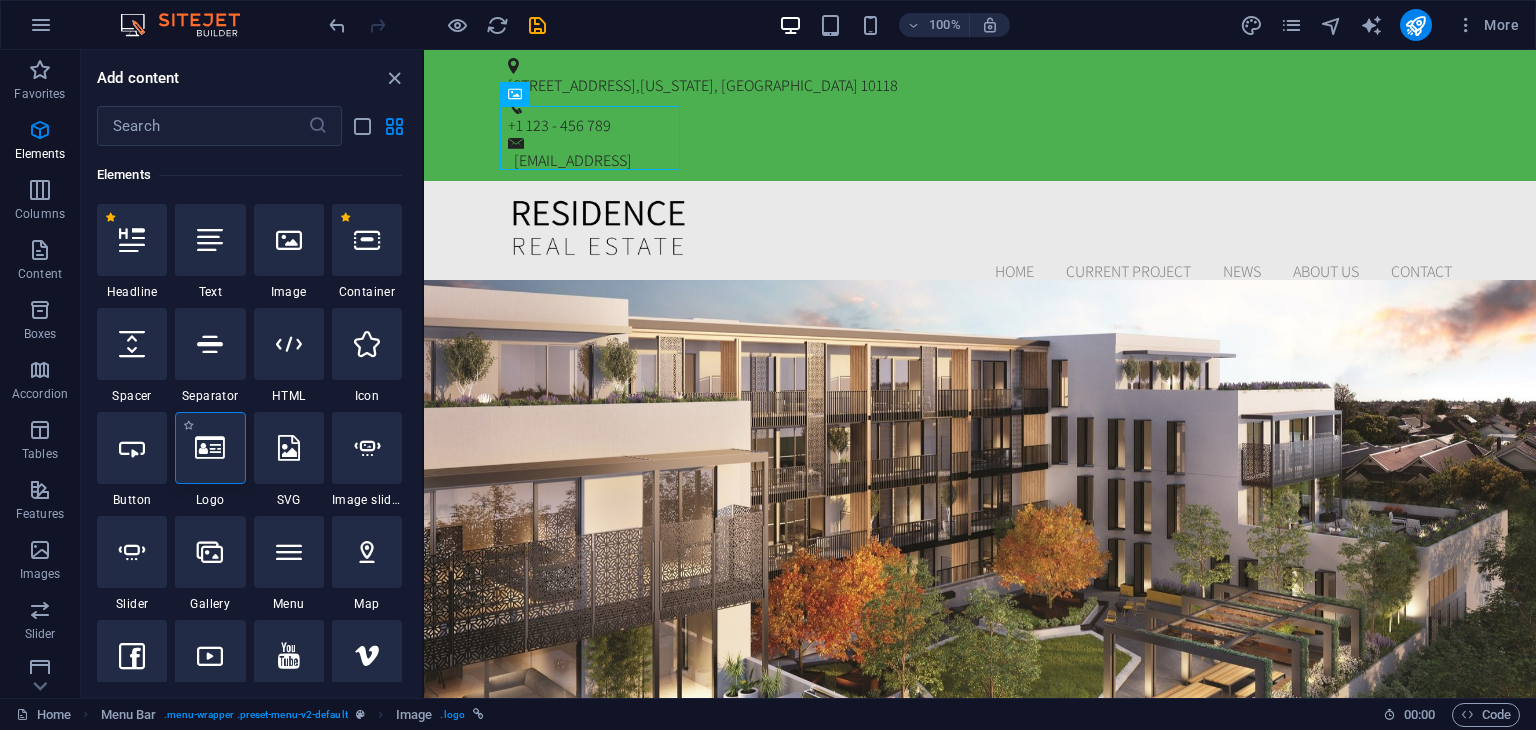 click at bounding box center (210, 448) 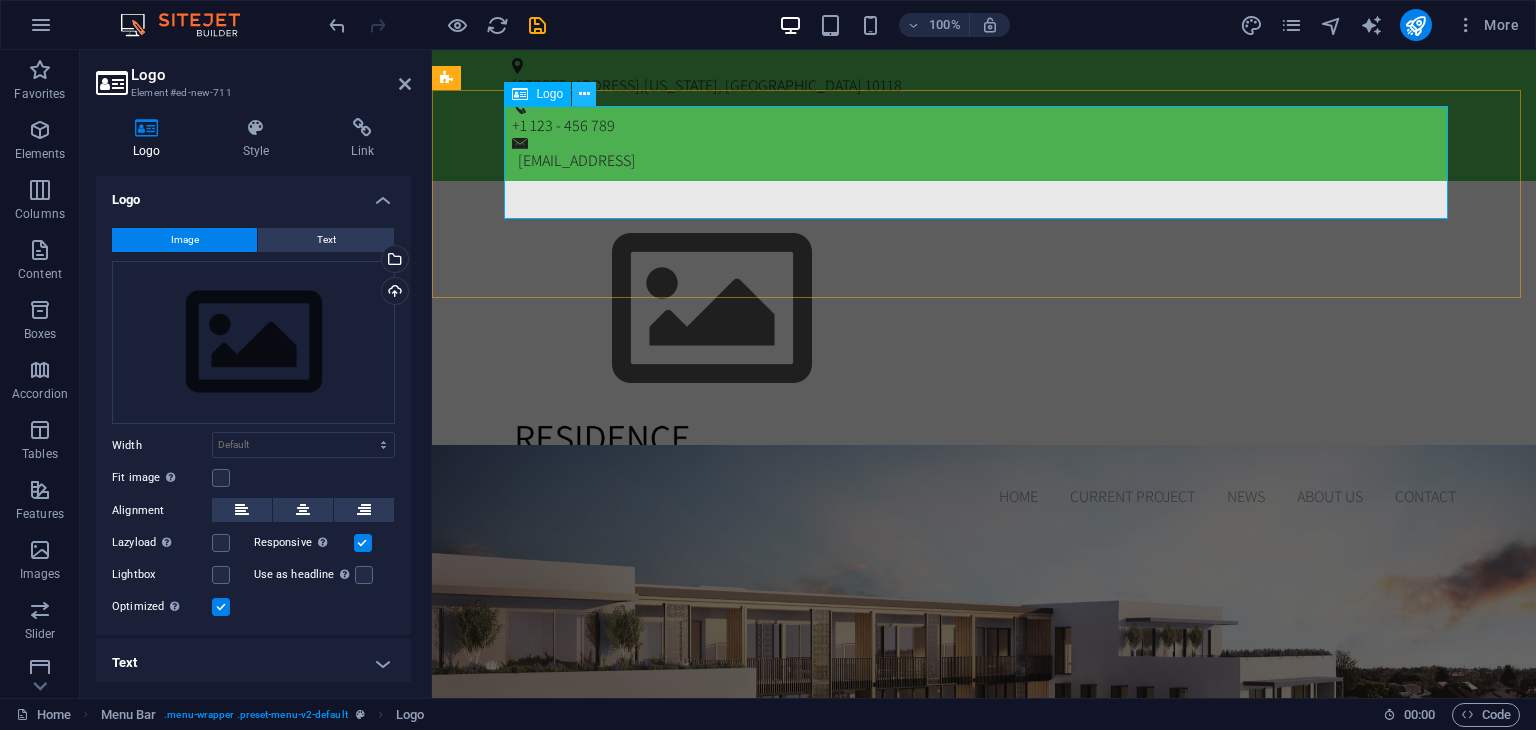 click at bounding box center (584, 94) 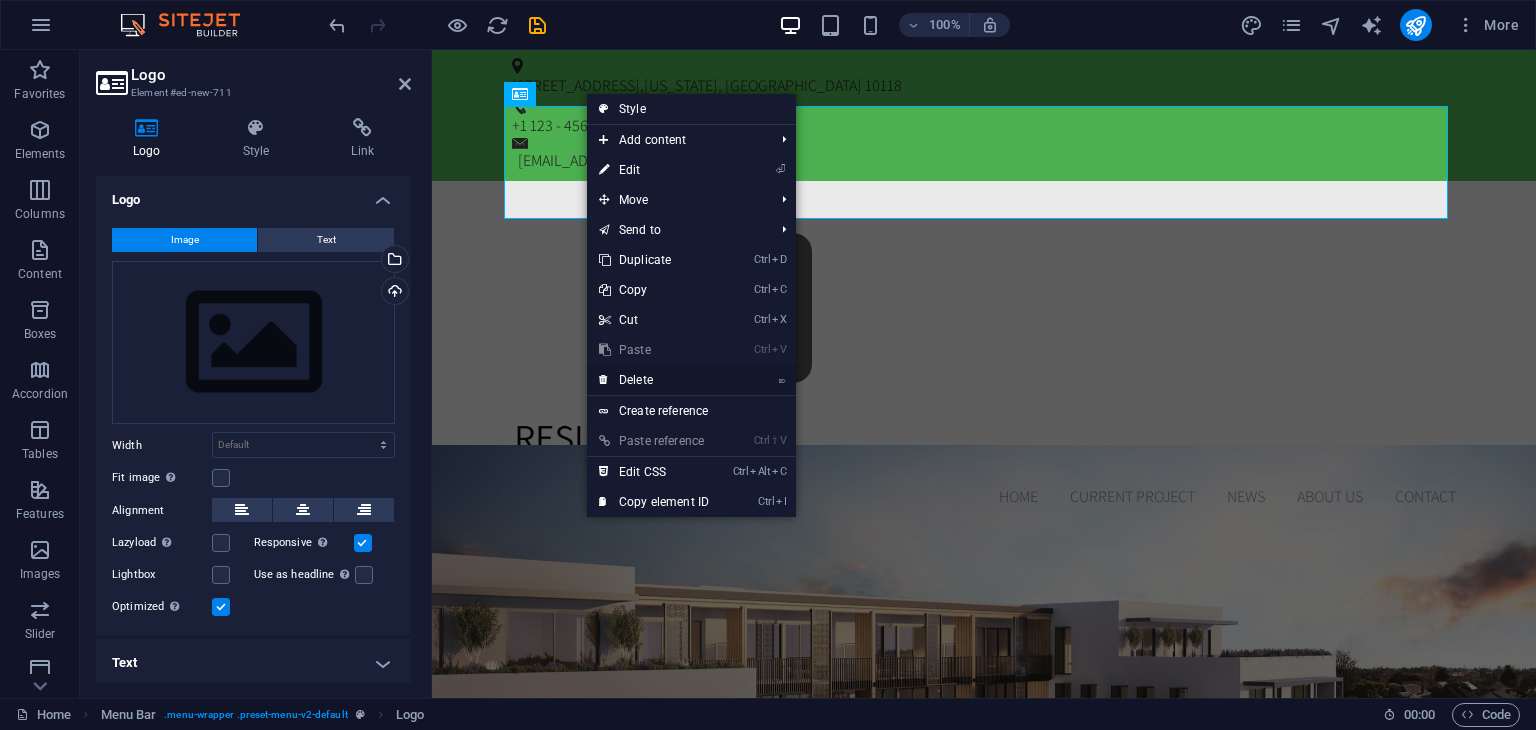 click on "⌦  Delete" at bounding box center [654, 380] 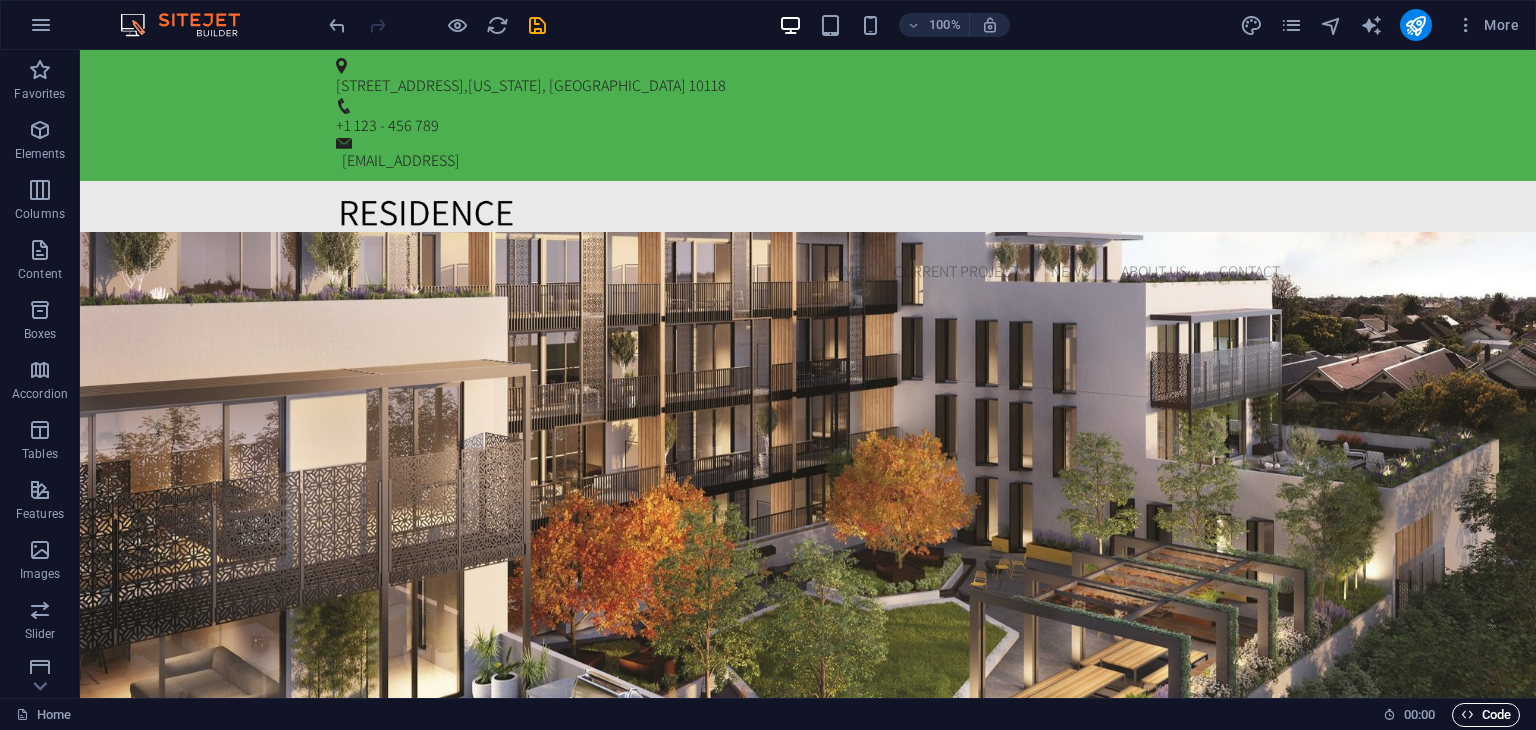 click on "Code" at bounding box center (1486, 715) 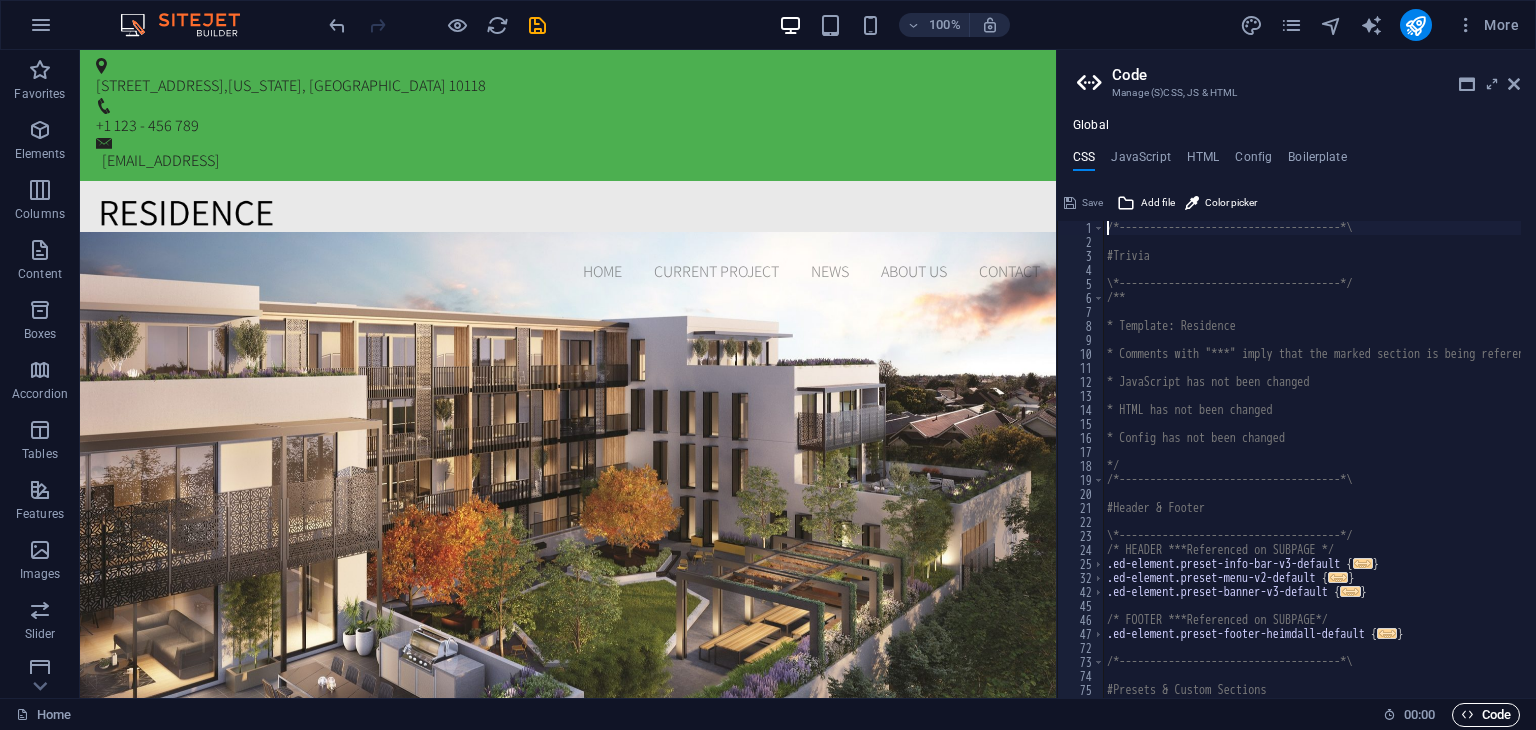 click on "Code" at bounding box center (1486, 715) 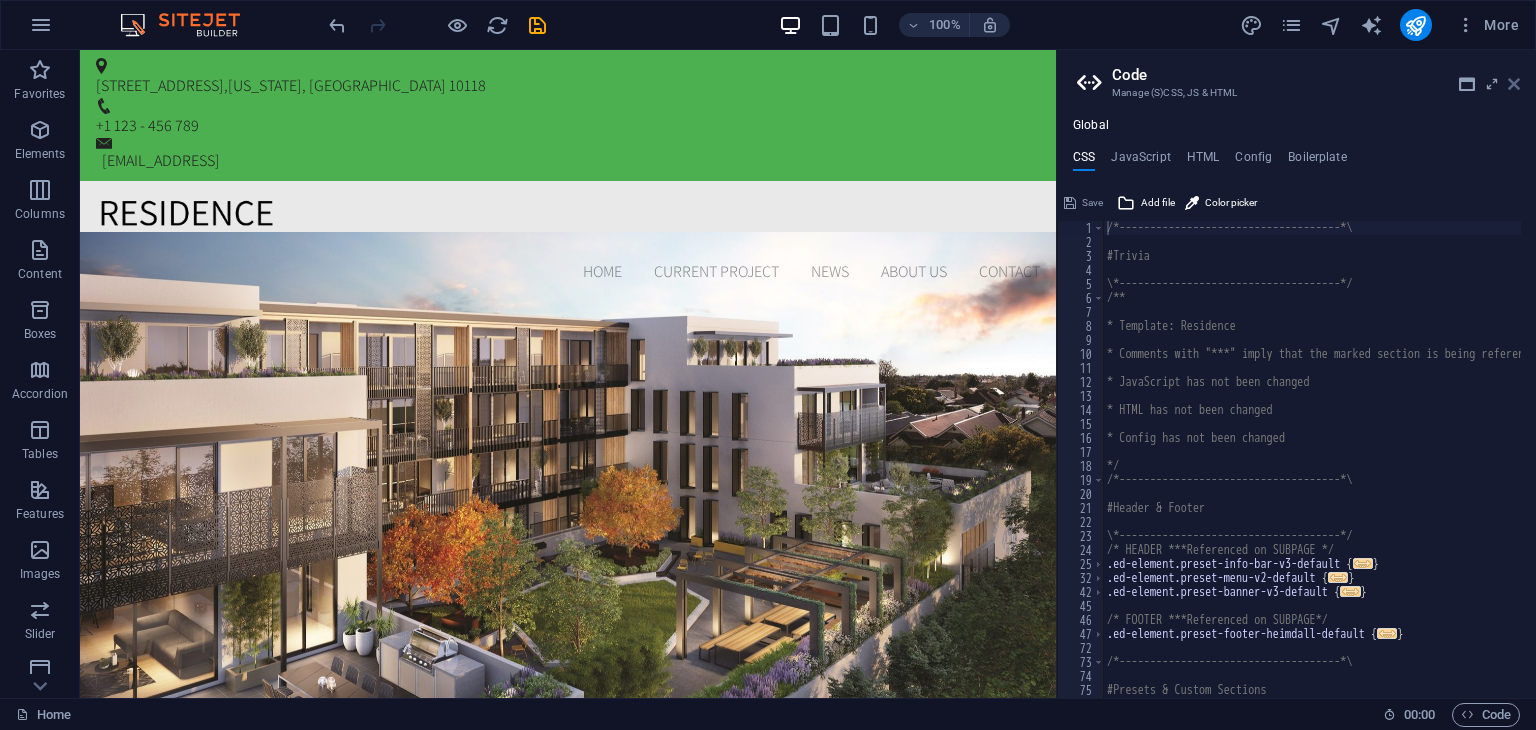 click at bounding box center [1514, 84] 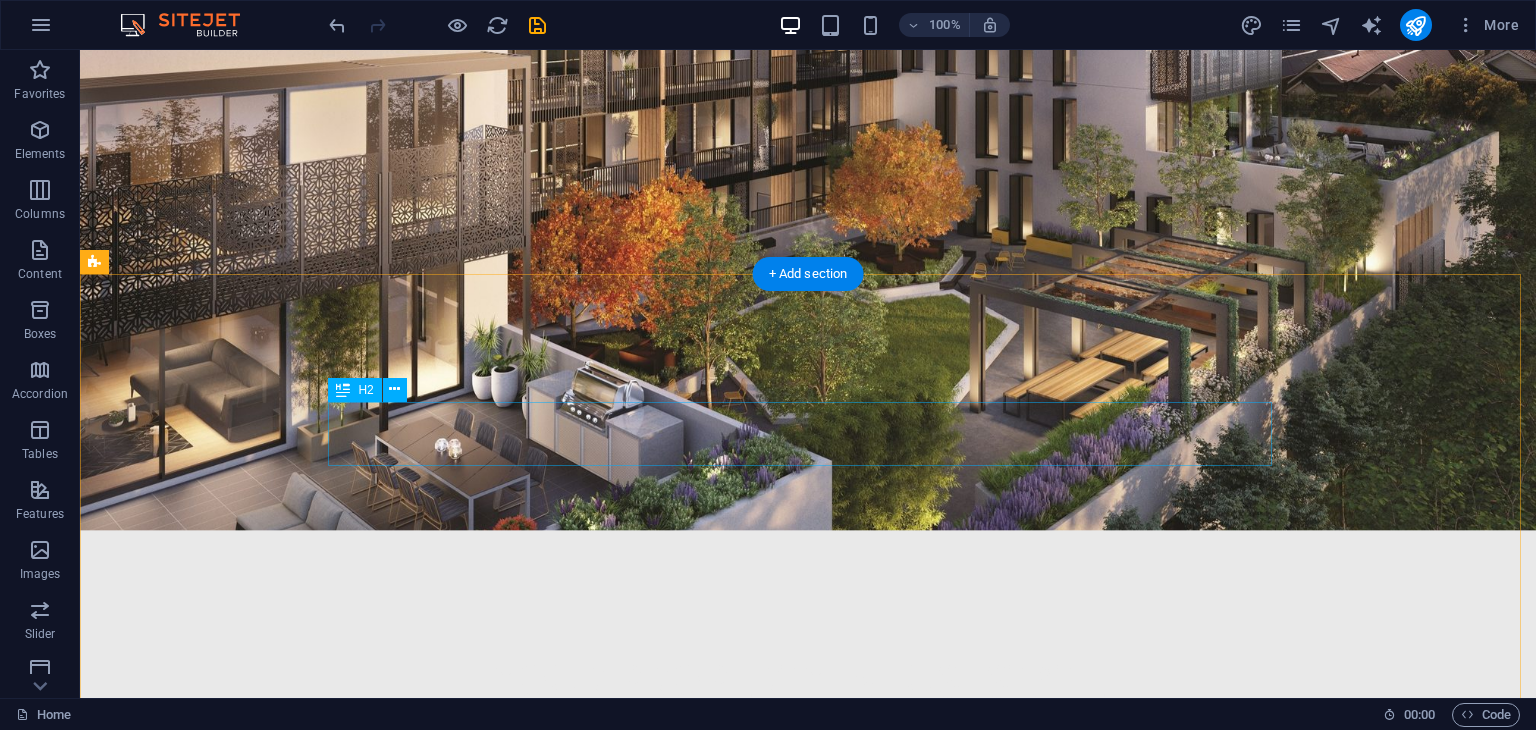 scroll, scrollTop: 0, scrollLeft: 0, axis: both 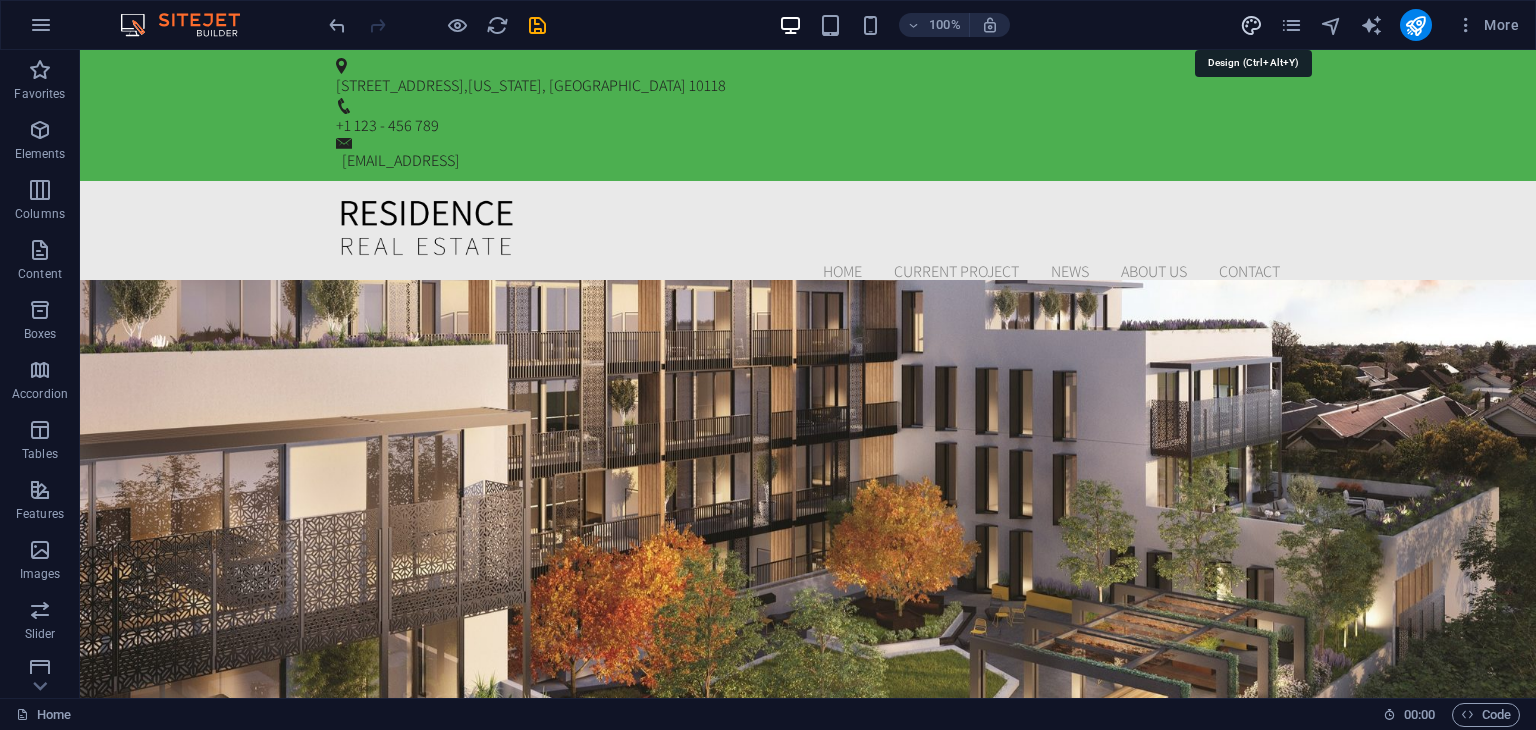 click at bounding box center [1251, 25] 